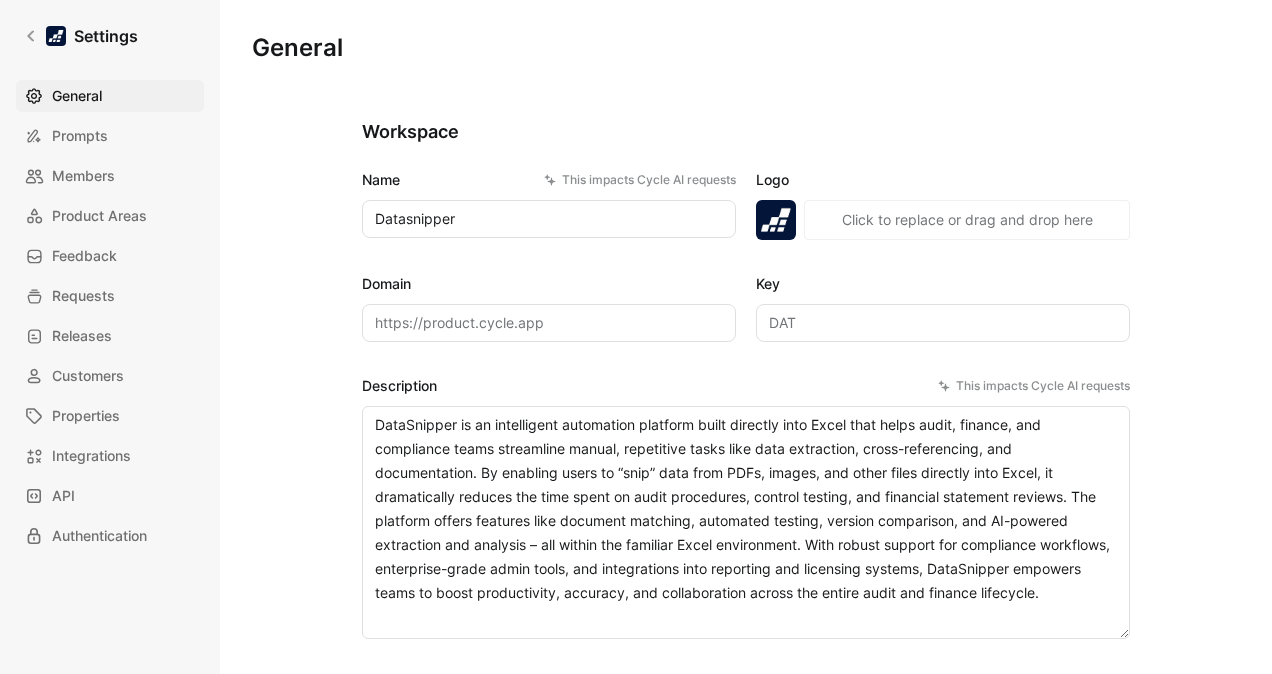 scroll, scrollTop: 0, scrollLeft: 0, axis: both 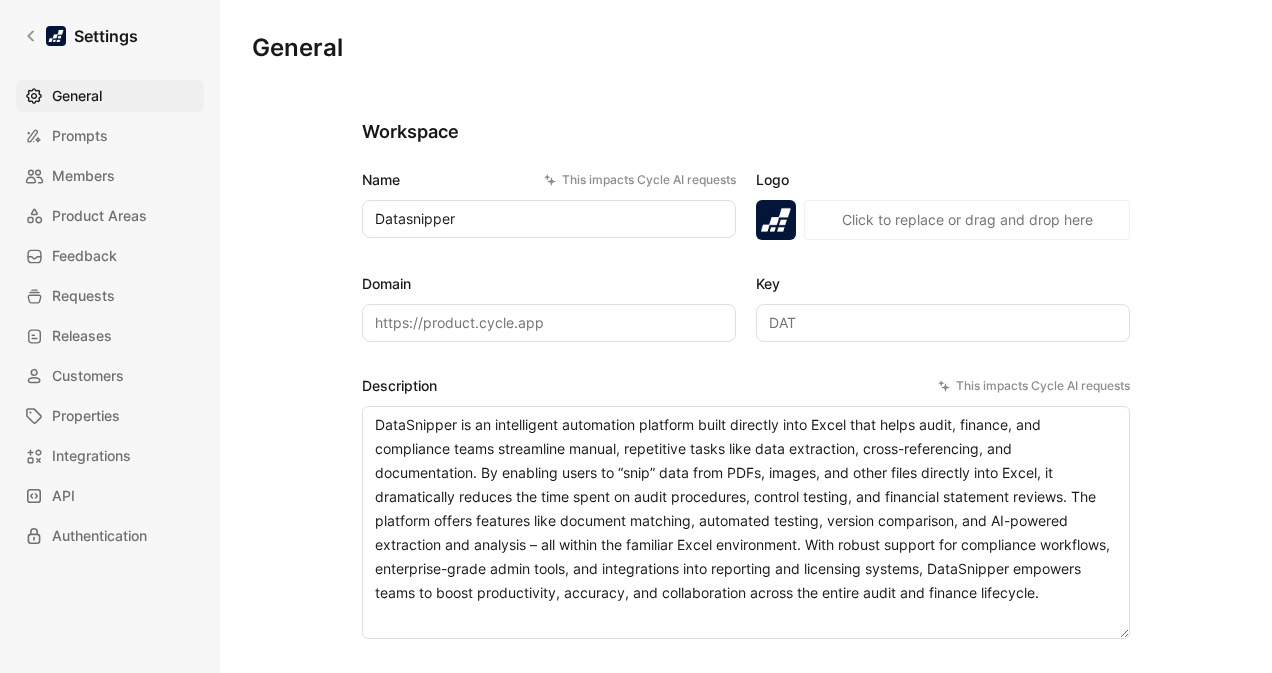 click on "https://product.cycle.app" at bounding box center [549, 323] 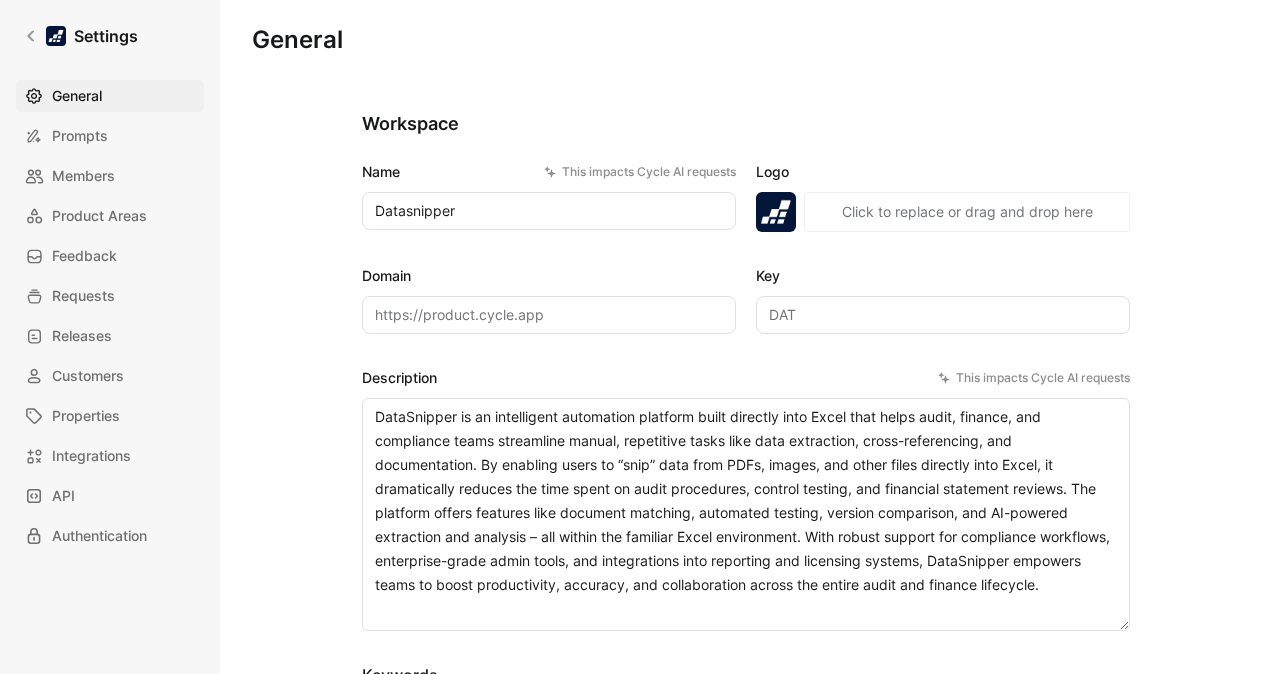 scroll, scrollTop: 0, scrollLeft: 0, axis: both 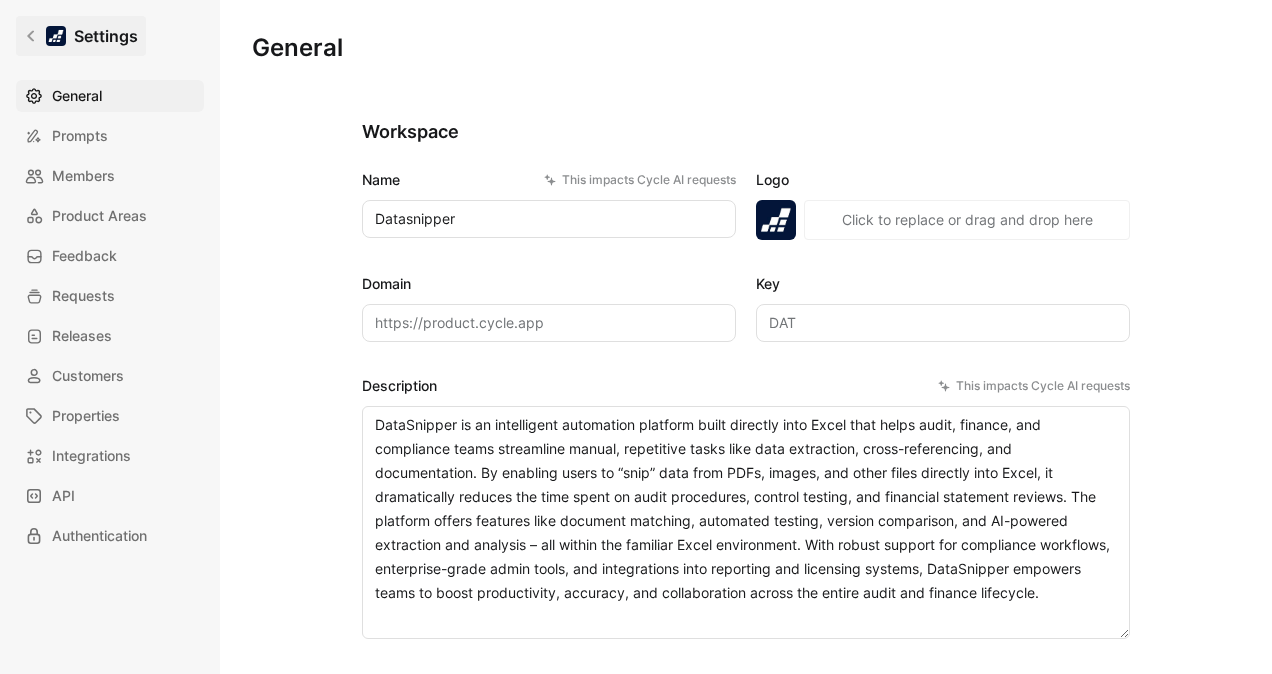 click on "Settings" at bounding box center [81, 36] 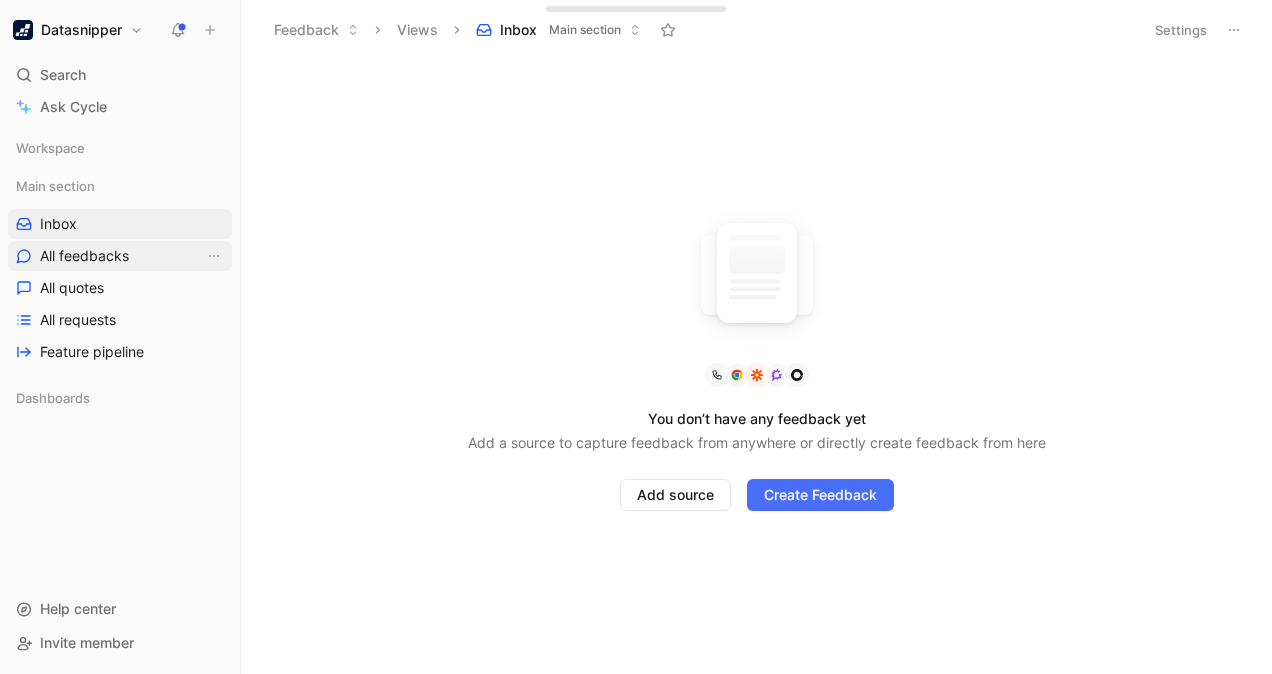click on "All feedbacks" at bounding box center [120, 256] 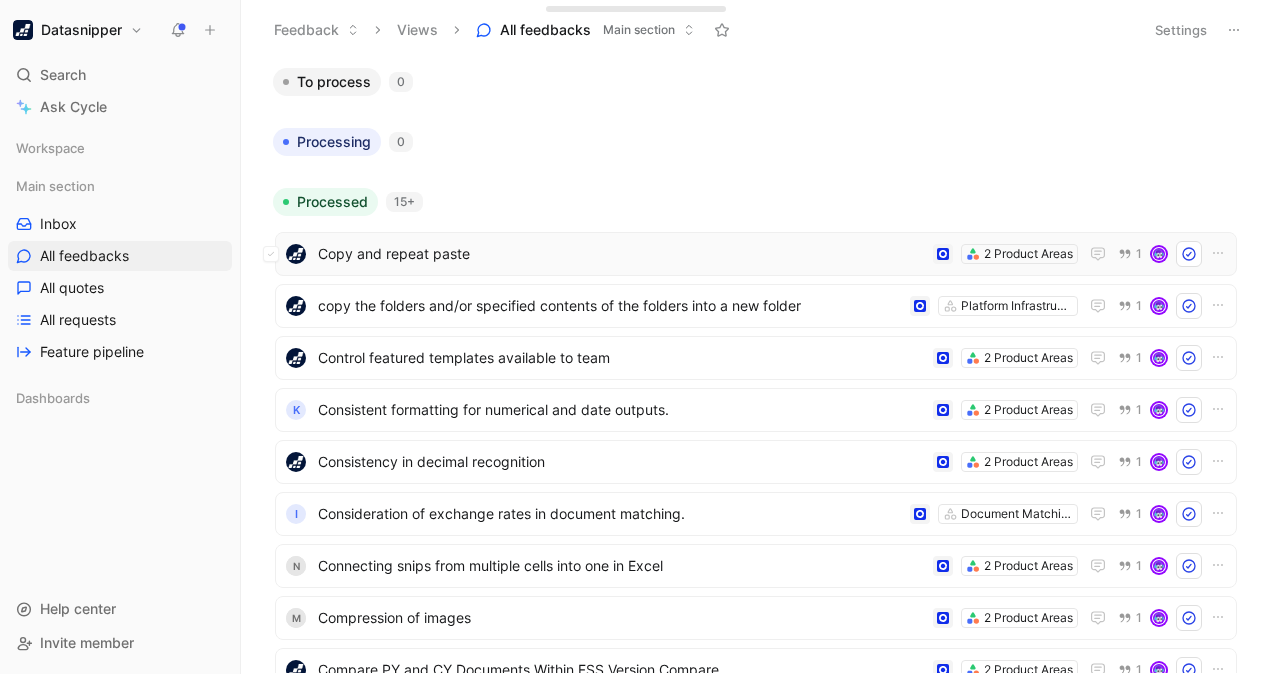 click on "Copy and repeat paste" at bounding box center [621, 254] 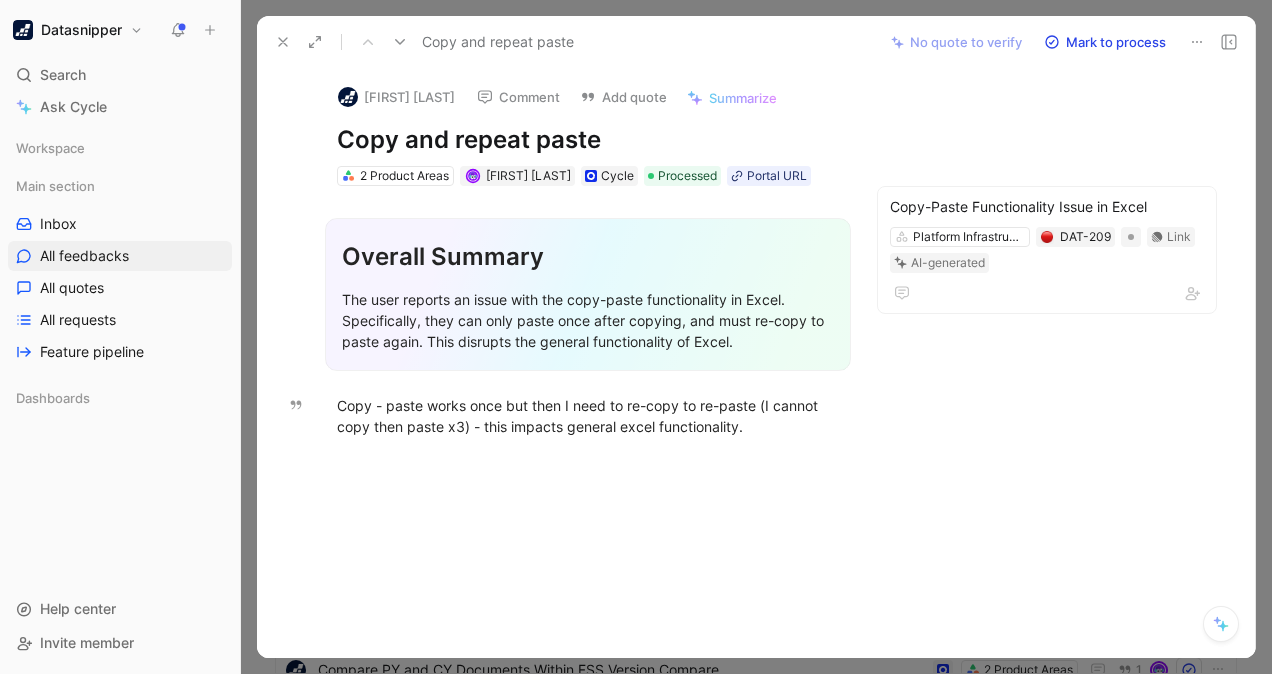 click at bounding box center (756, 337) 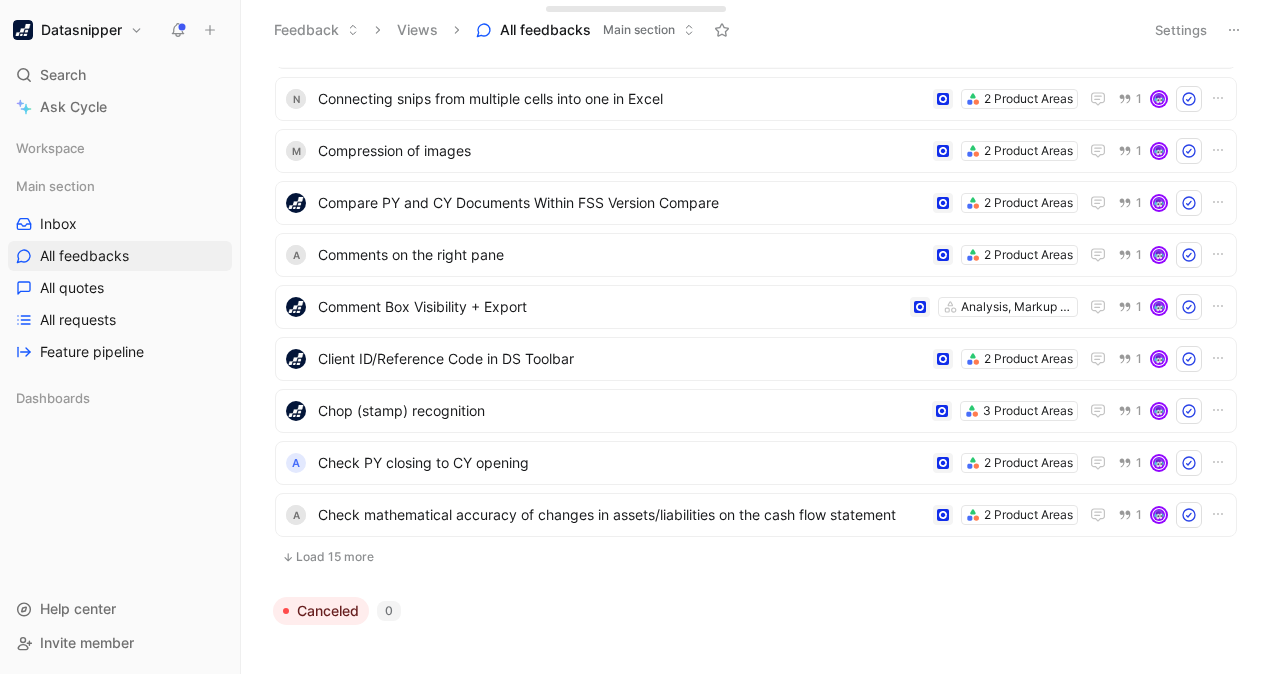 scroll, scrollTop: 534, scrollLeft: 0, axis: vertical 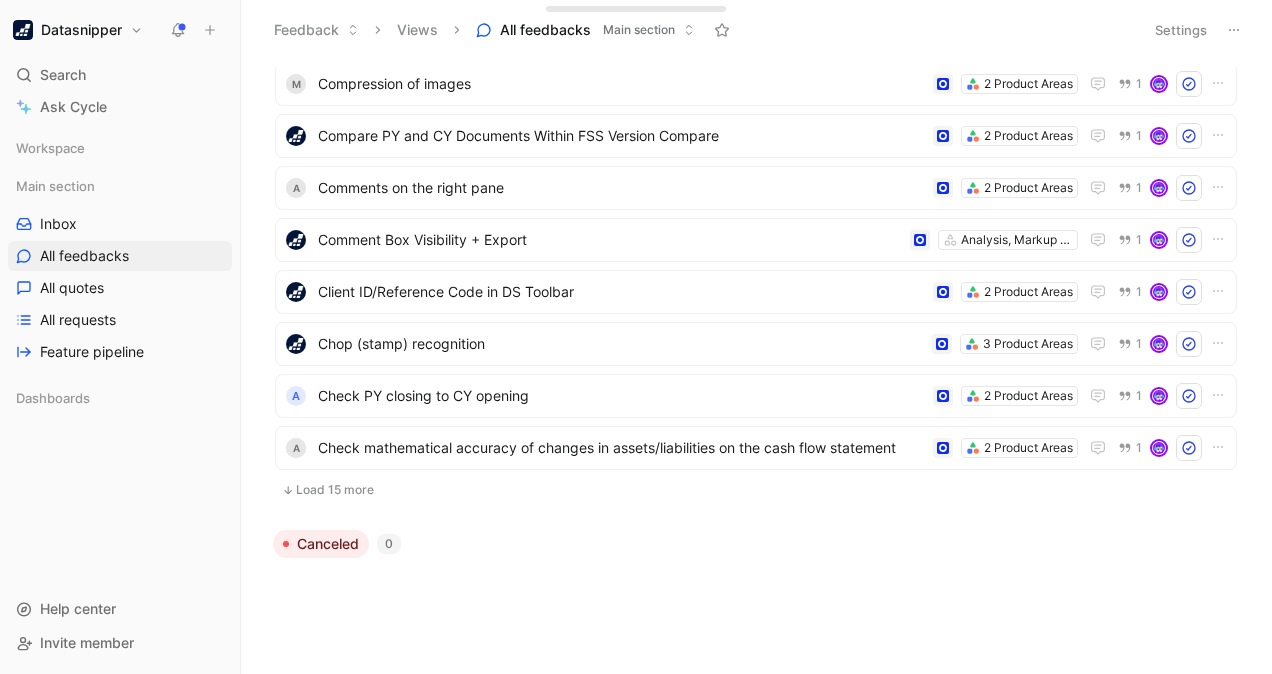 click on "Copy and repeat paste 2 Product Areas 1 copy the folders and/or specified contents of the folders into a new folder Platform Infrastructure & UI 1 Control featured templates available to team 2 Product Areas 1 K Consistent formatting for numerical and date outputs. 2 Product Areas 1 Consistency in decimal recognition 2 Product Areas 1 I Consideration of exchange rates in document matching. Document Matching & Comparison 1 N Connecting snips from multiple cells into one in Excel 2 Product Areas 1 M Compression of images 2 Product Areas 1 Compare PY and CY Documents Within FSS Version Compare 2 Product Areas 1 A Comments on the right pane 2 Product Areas 1 Comment Box Visibility + Export Analysis, Markup & Review 1 Client ID/Reference Code in DS Toolbar 2 Product Areas 1 Chop (stamp) recognition 3 Product Areas 1 A Check PY closing to CY opening 2 Product Areas 1 A Check mathematical accuracy of changes in assets/liabilities on the cash flow statement 2 Product Areas 1 Load 15 more" at bounding box center (756, 103) 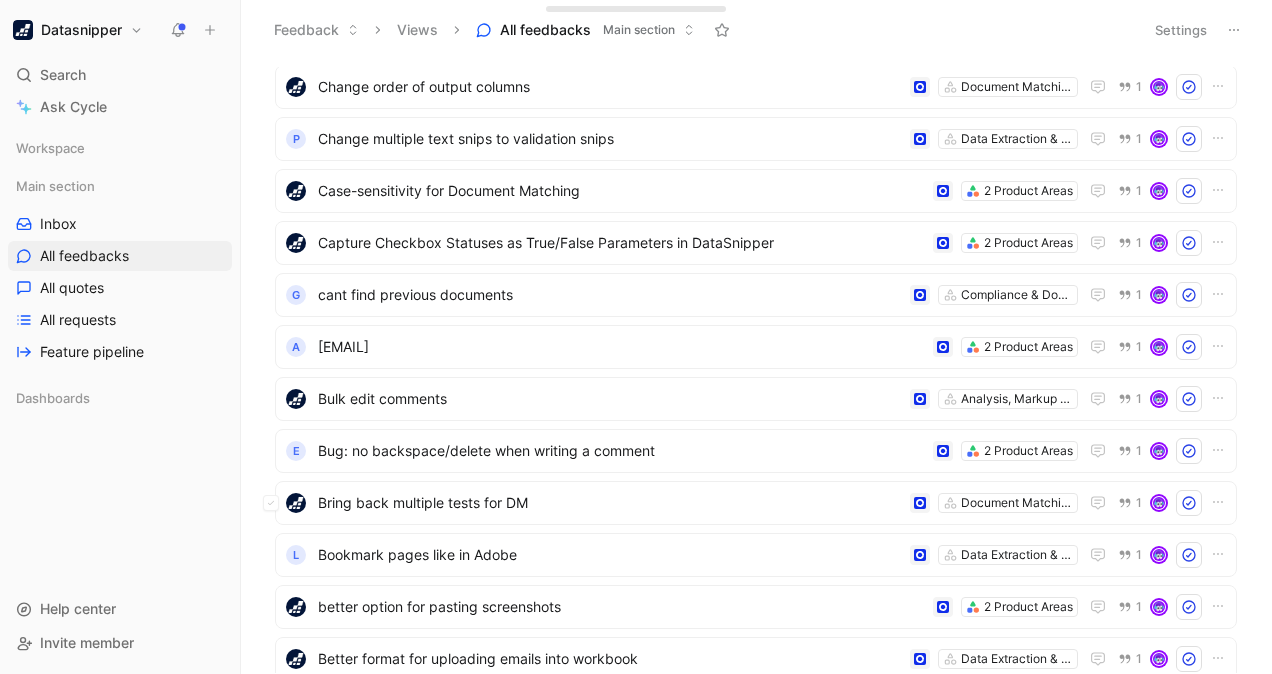 scroll, scrollTop: 1314, scrollLeft: 0, axis: vertical 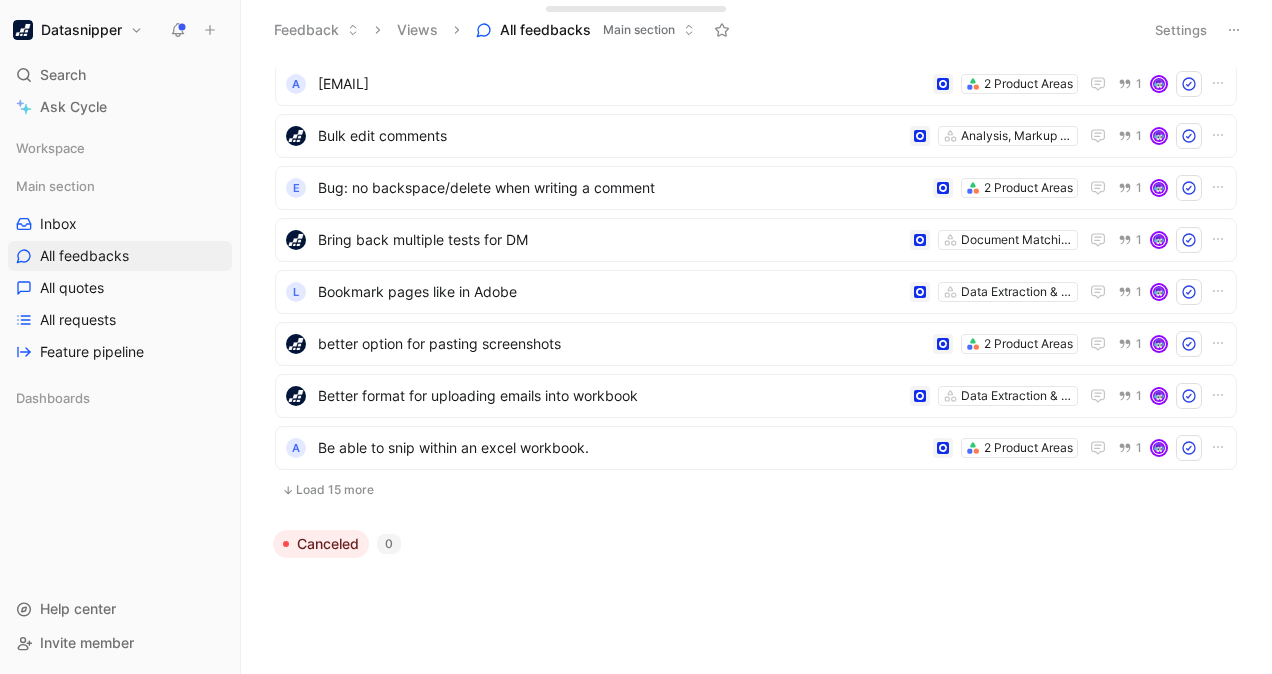 click on "Load 15 more" at bounding box center (756, 490) 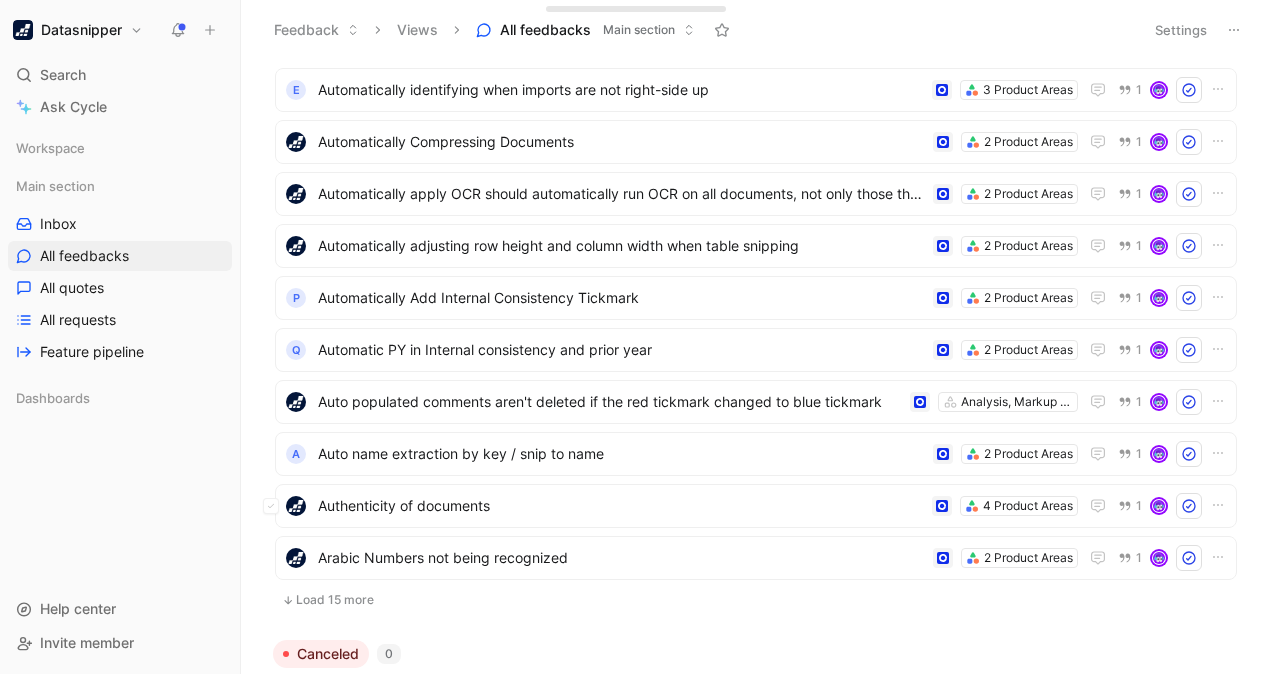 scroll, scrollTop: 2094, scrollLeft: 0, axis: vertical 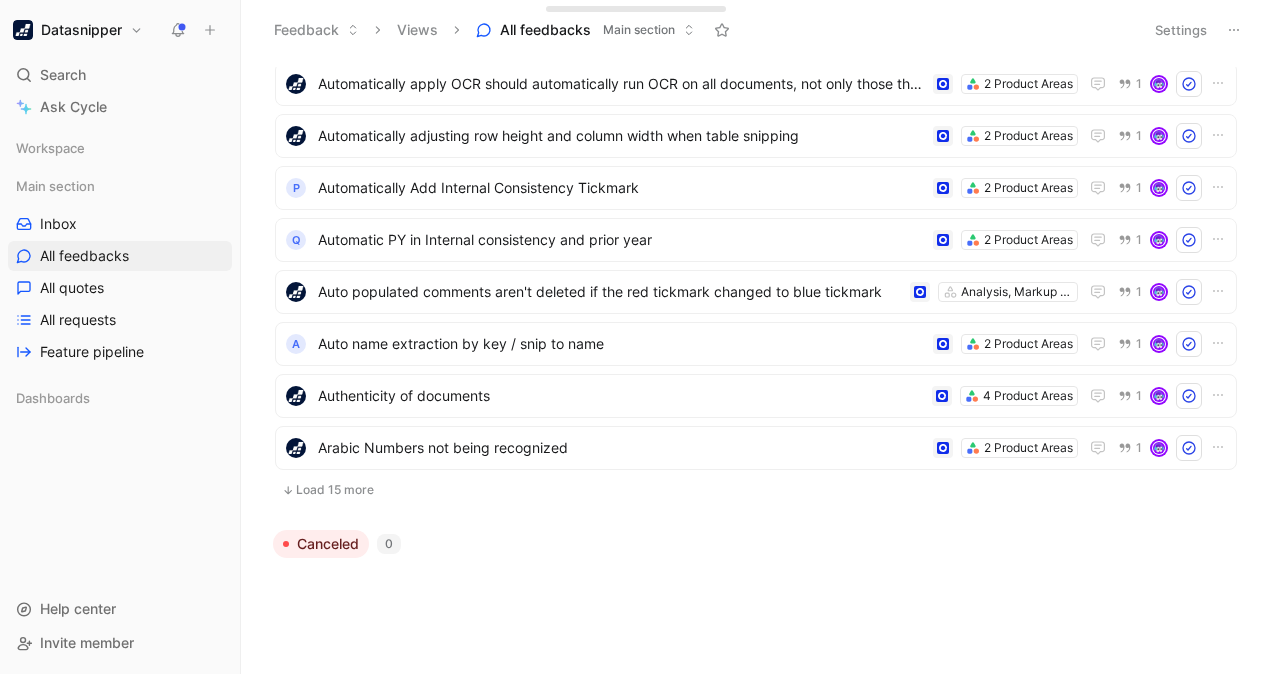click on "Load 15 more" at bounding box center (756, 490) 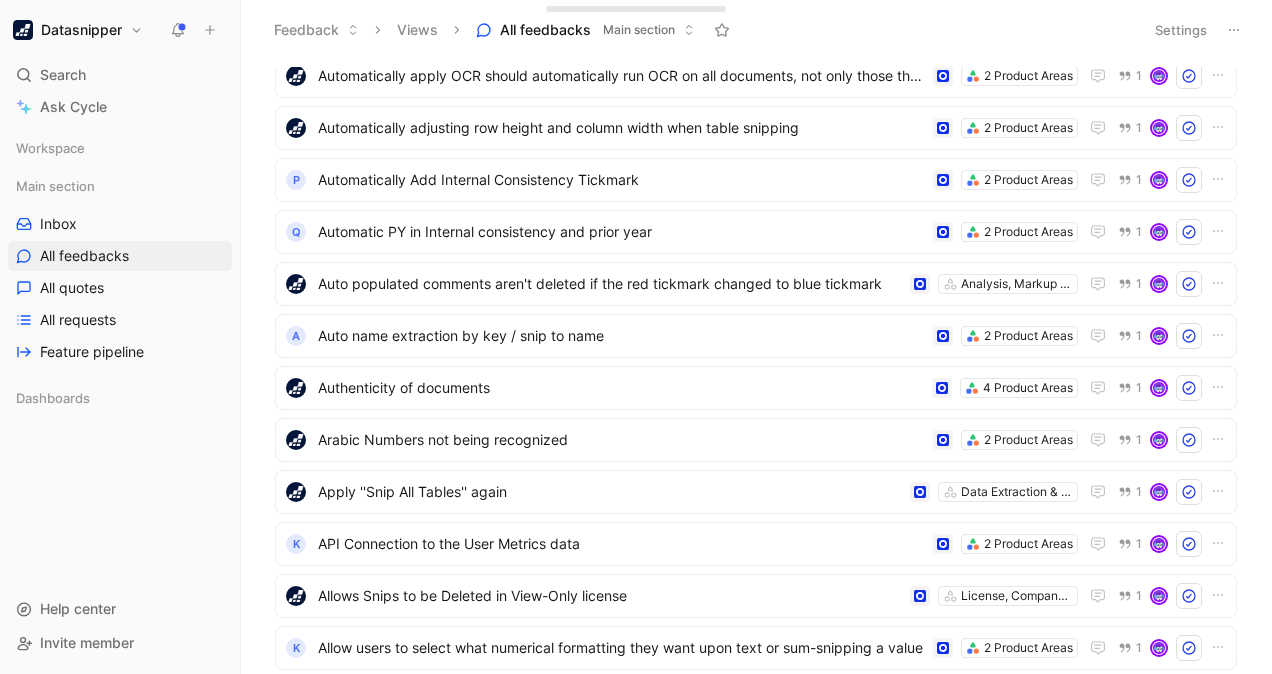 scroll, scrollTop: 2866, scrollLeft: 0, axis: vertical 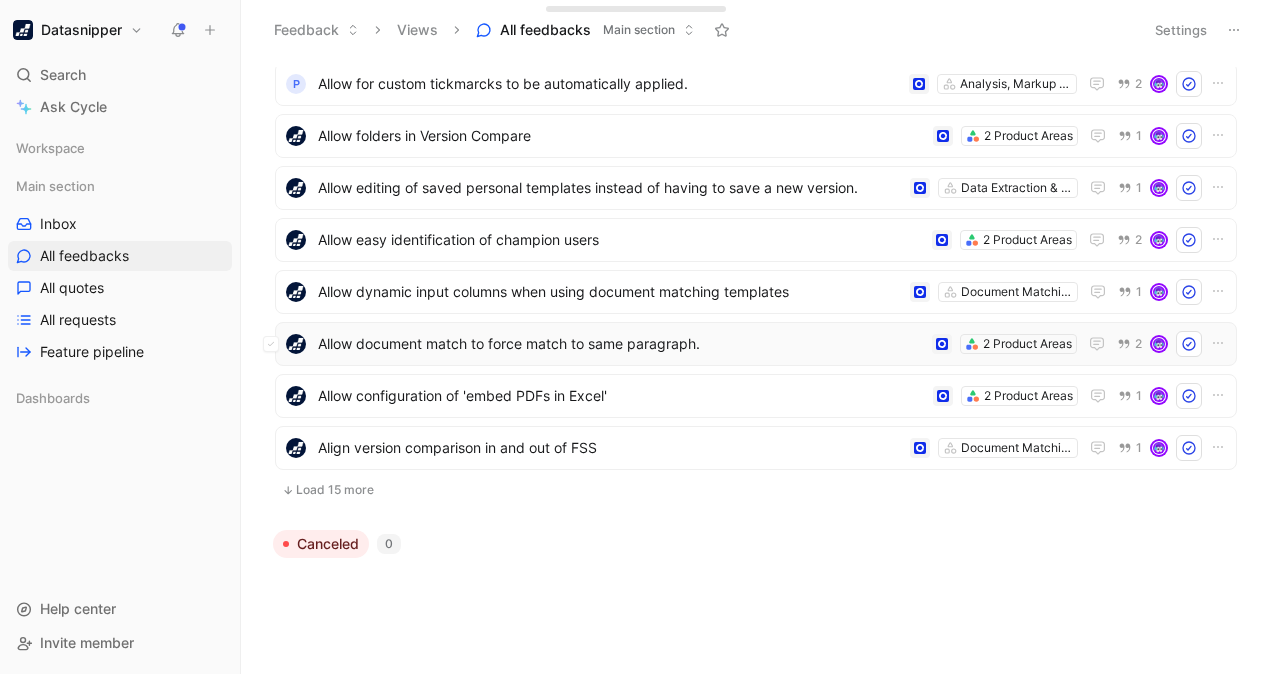 click on "Allow document match to force match to same paragraph." at bounding box center [621, 344] 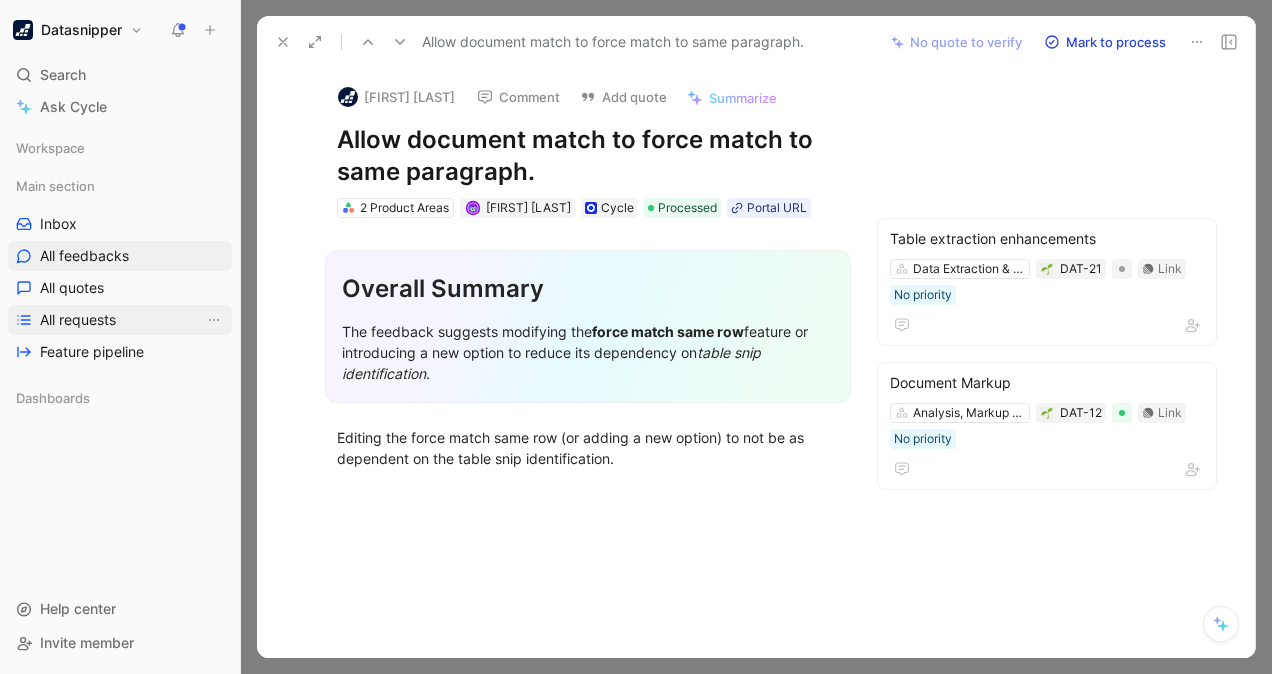 click on "All requests" at bounding box center [78, 320] 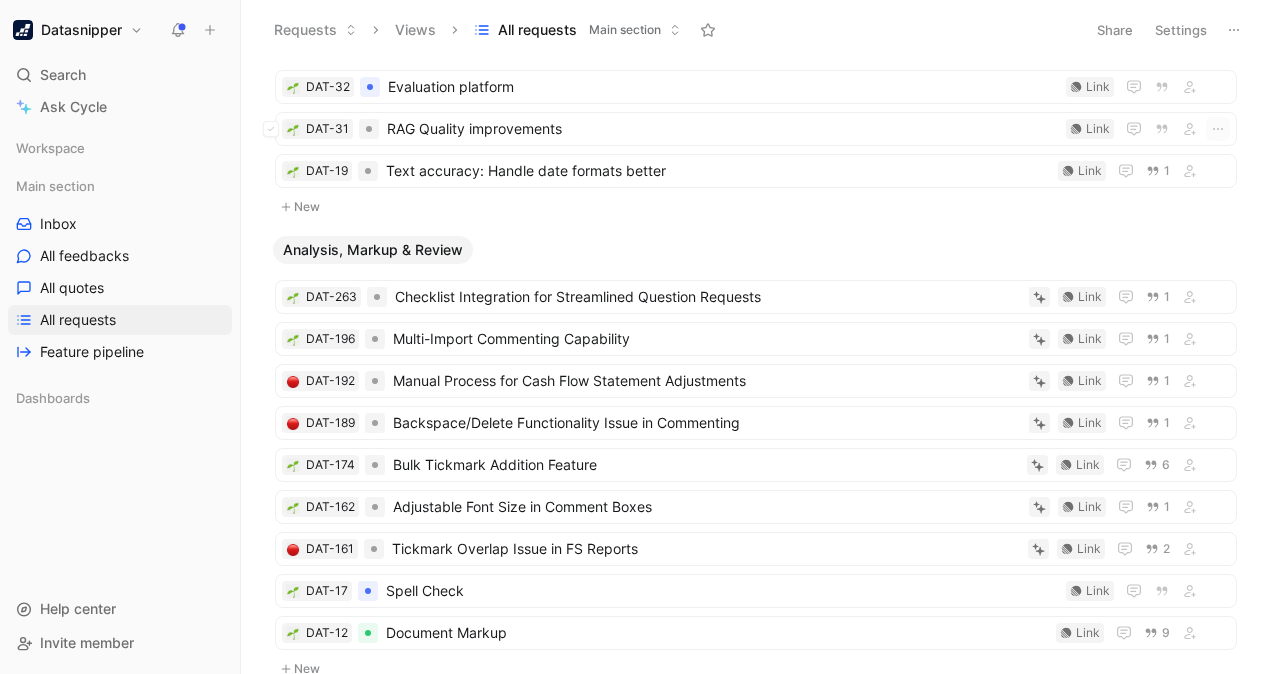 scroll, scrollTop: 0, scrollLeft: 0, axis: both 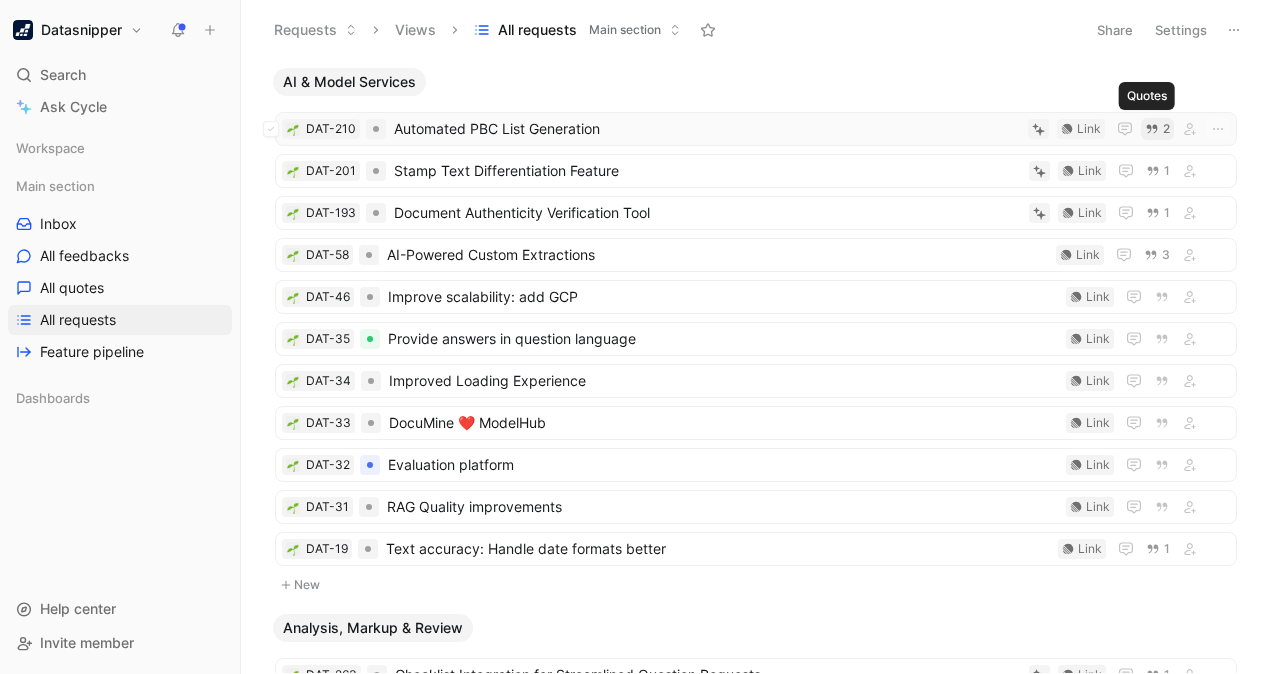click on "2" at bounding box center (1157, 129) 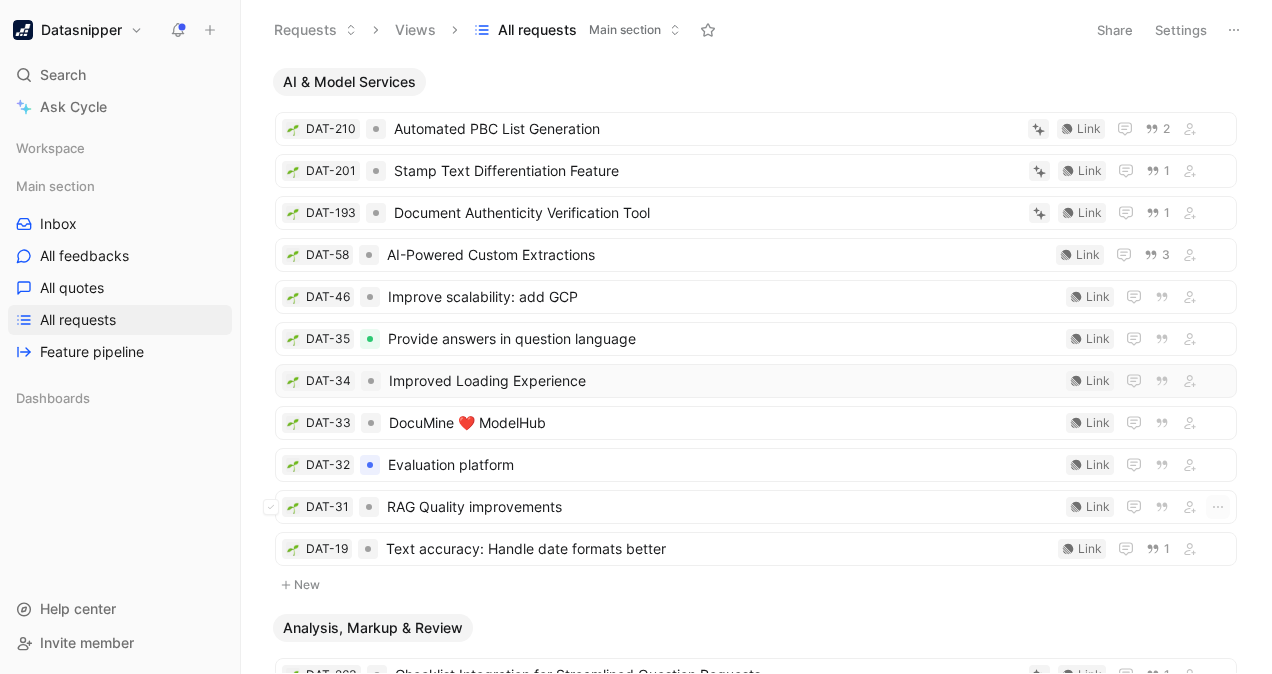 scroll, scrollTop: 134, scrollLeft: 0, axis: vertical 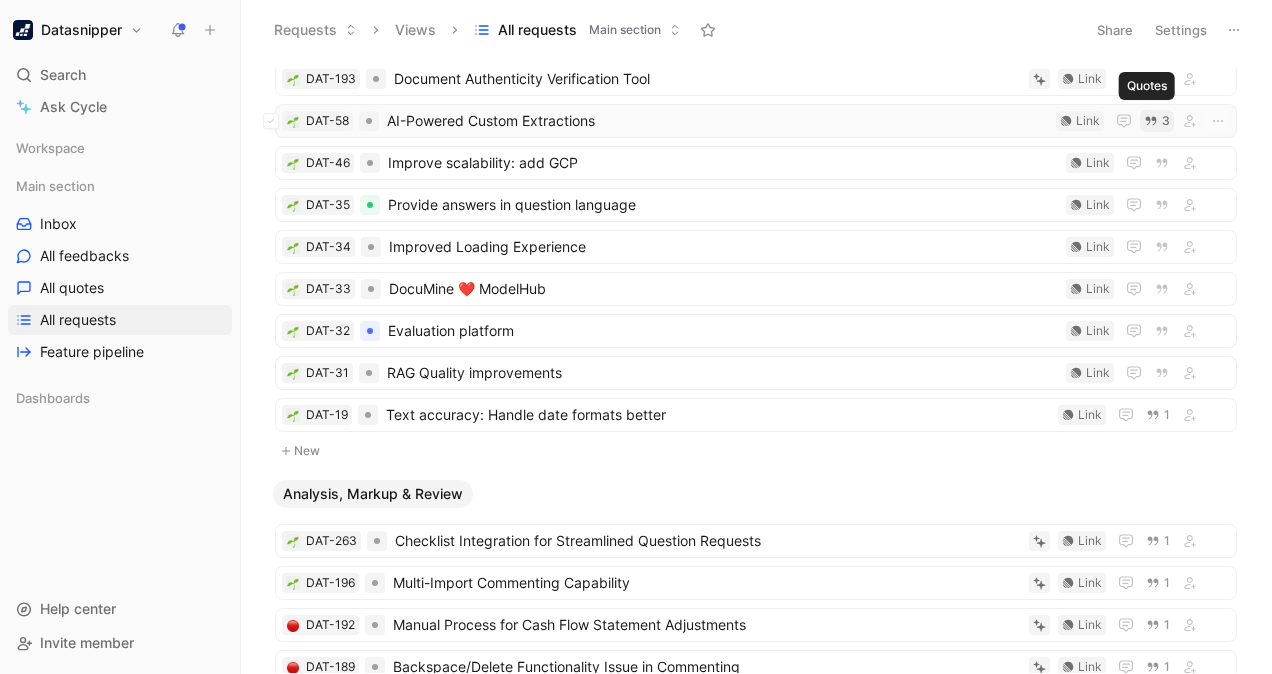 click on "3" at bounding box center (1166, 121) 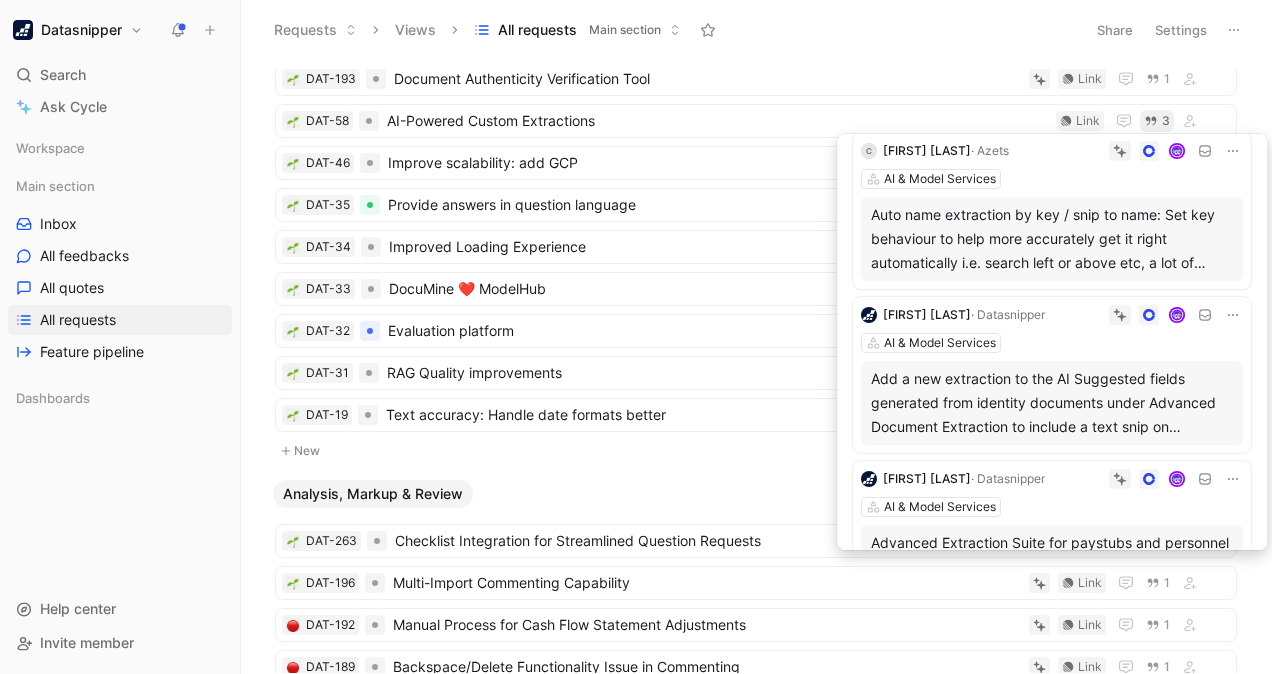 scroll, scrollTop: 119, scrollLeft: 0, axis: vertical 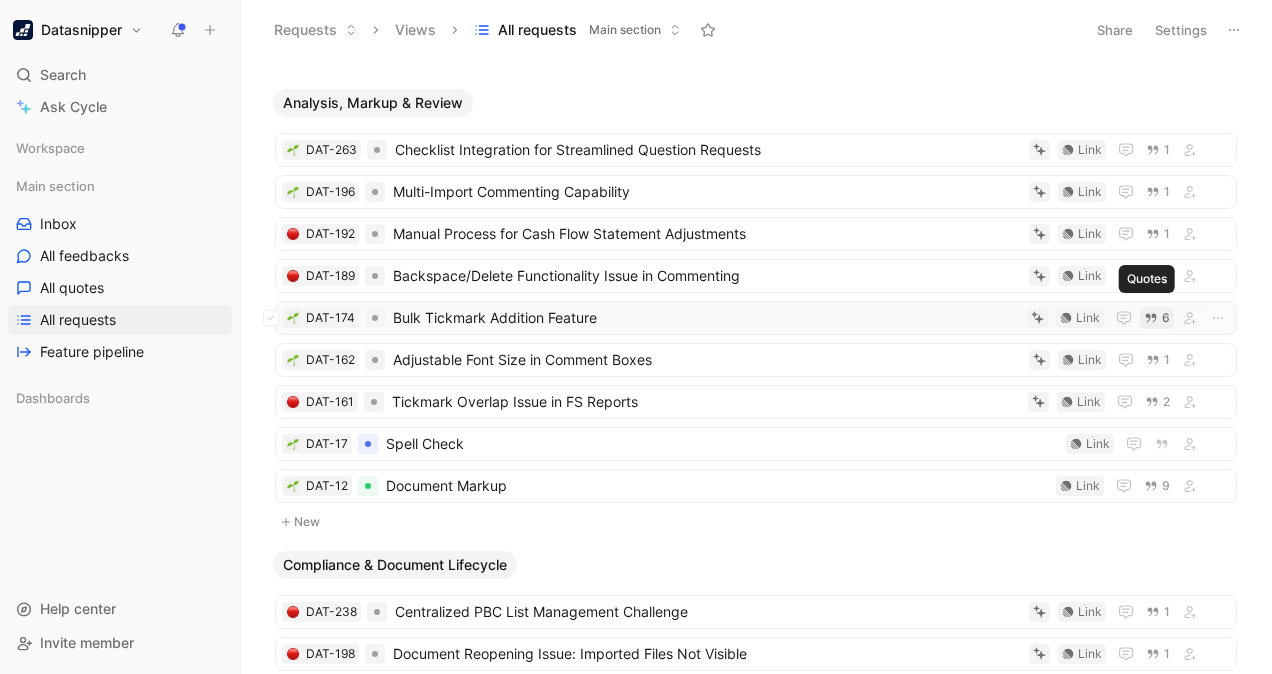 click on "6" at bounding box center (1166, 318) 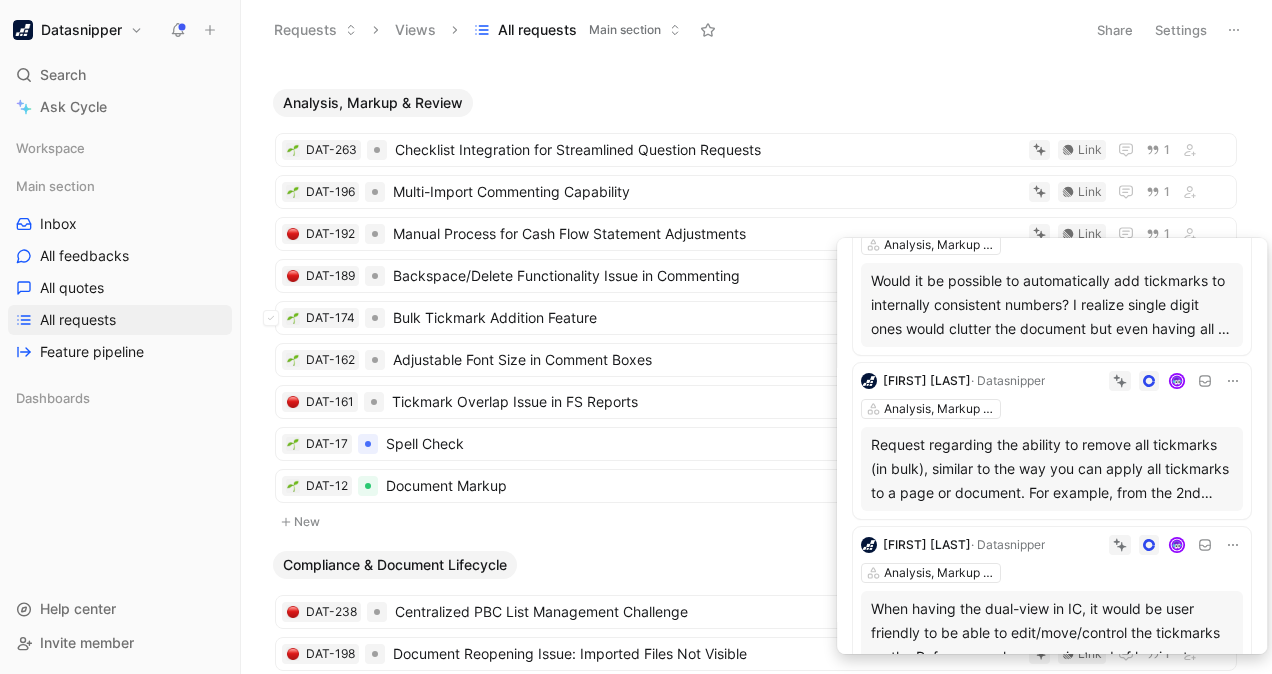scroll, scrollTop: 478, scrollLeft: 0, axis: vertical 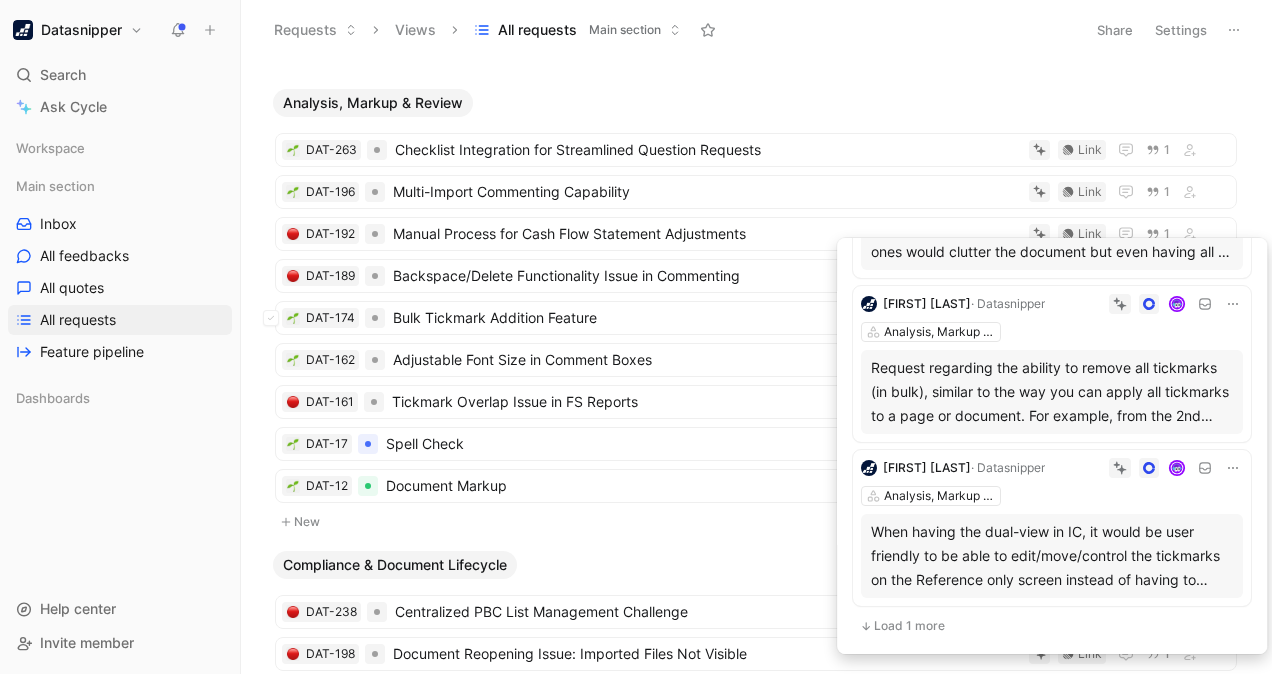 click on "Load 1 more" at bounding box center [909, 626] 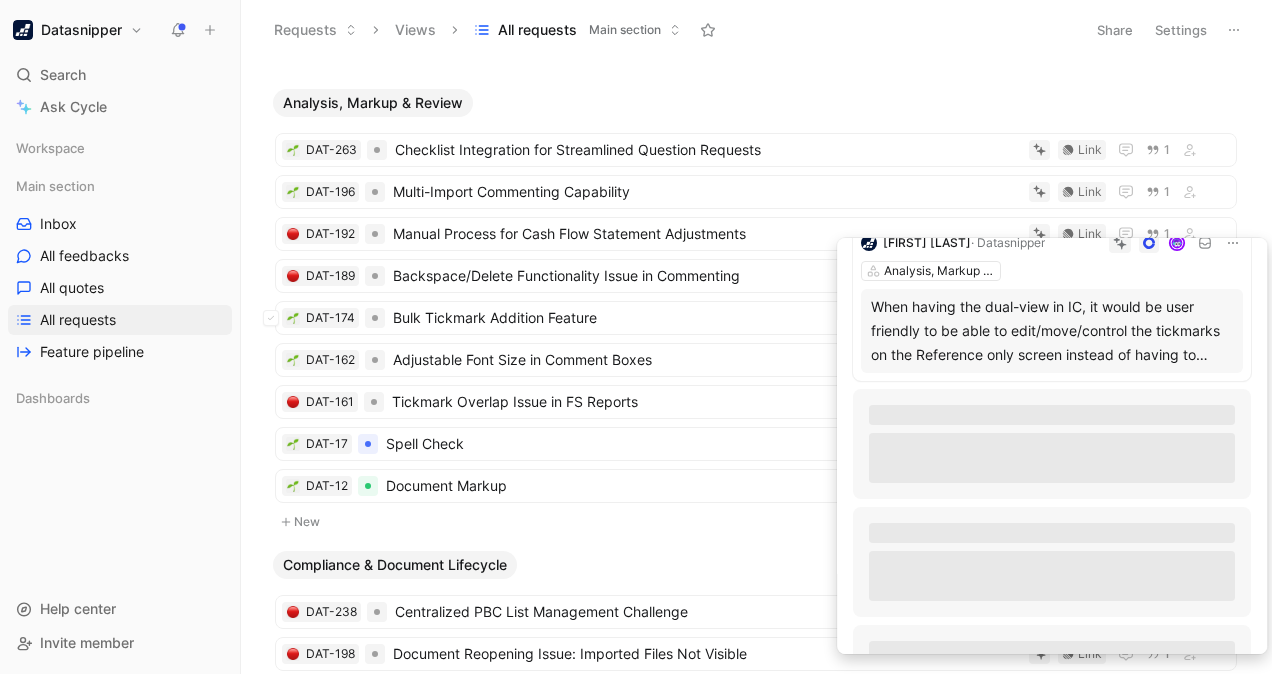 scroll, scrollTop: 611, scrollLeft: 0, axis: vertical 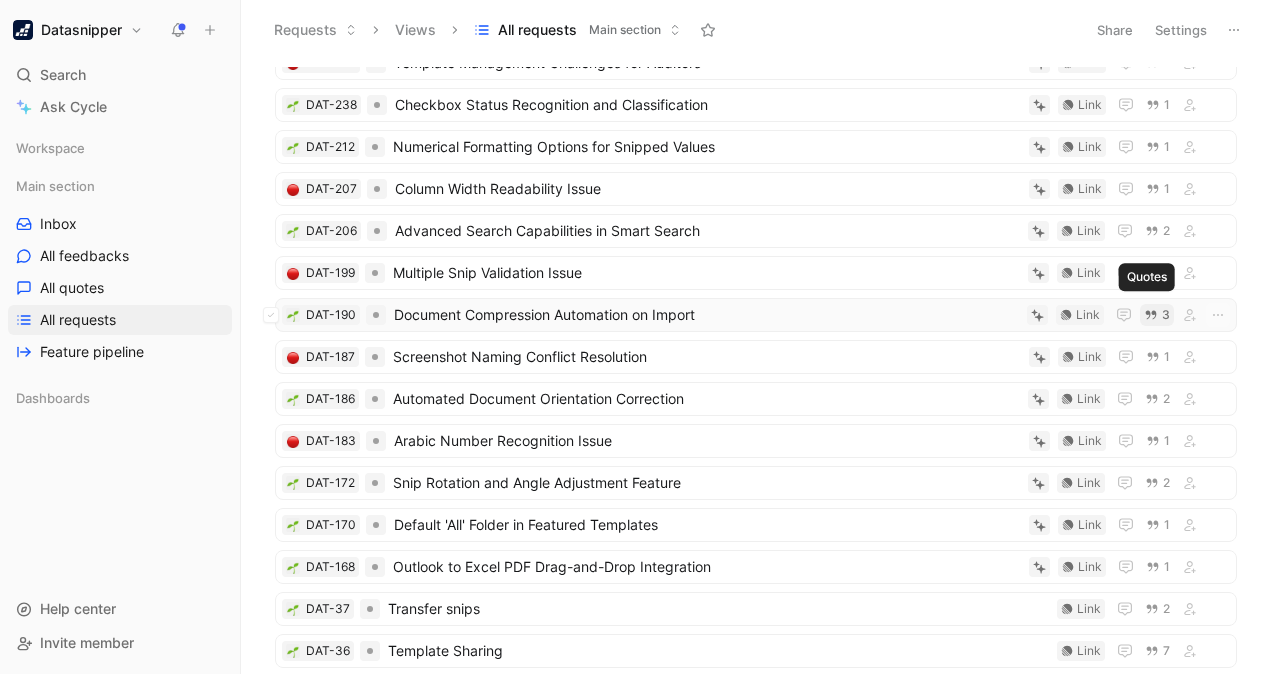 click on "3" at bounding box center [1157, 315] 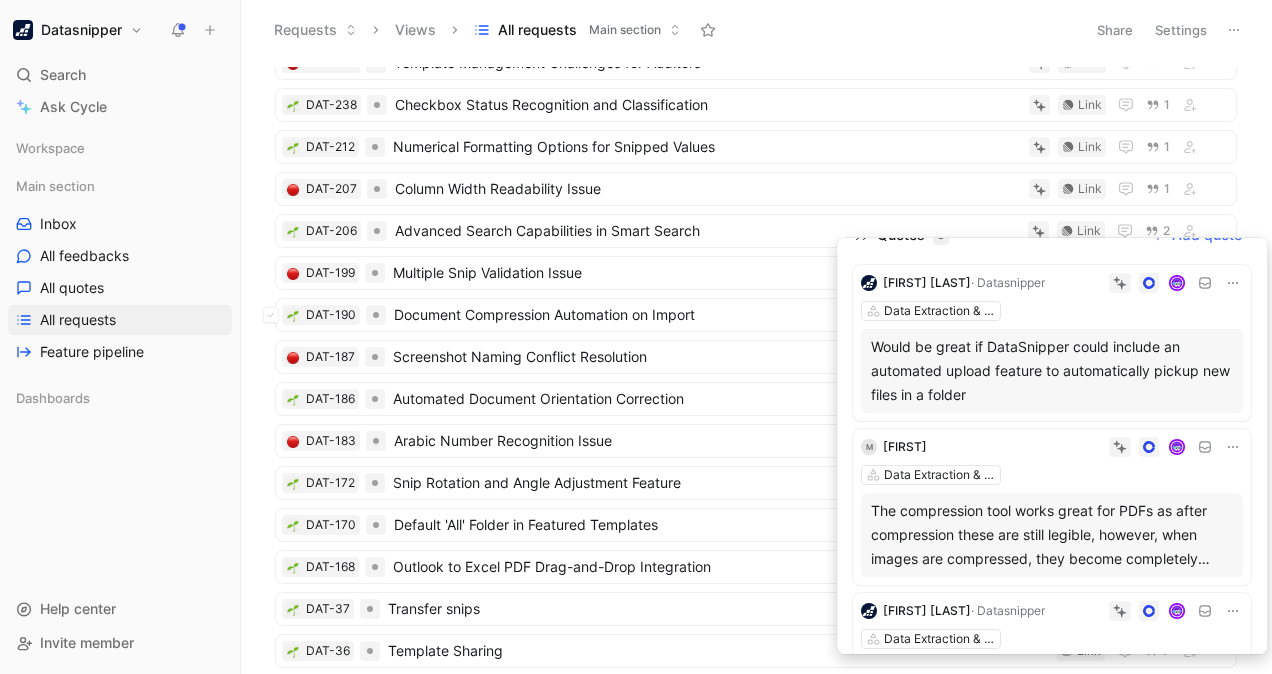 scroll, scrollTop: 37, scrollLeft: 0, axis: vertical 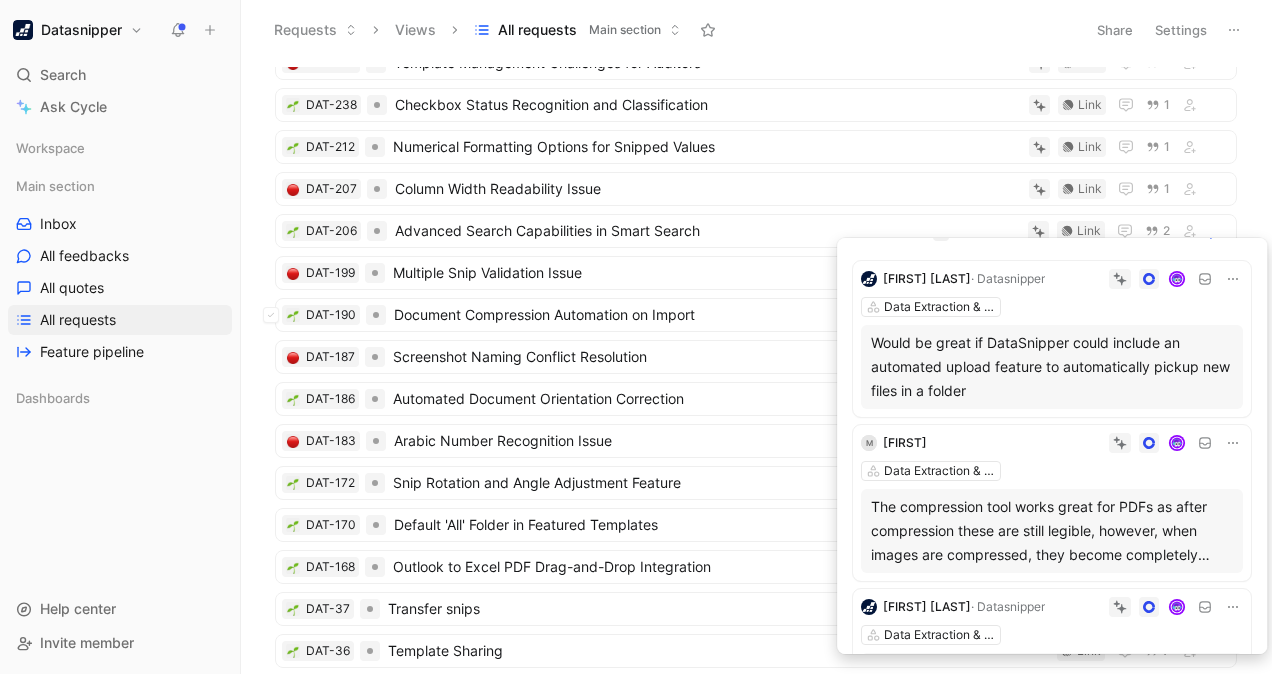 click on "Would be great if DataSnipper could include an automated upload feature to automatically pickup new files in a folder" at bounding box center [1052, 367] 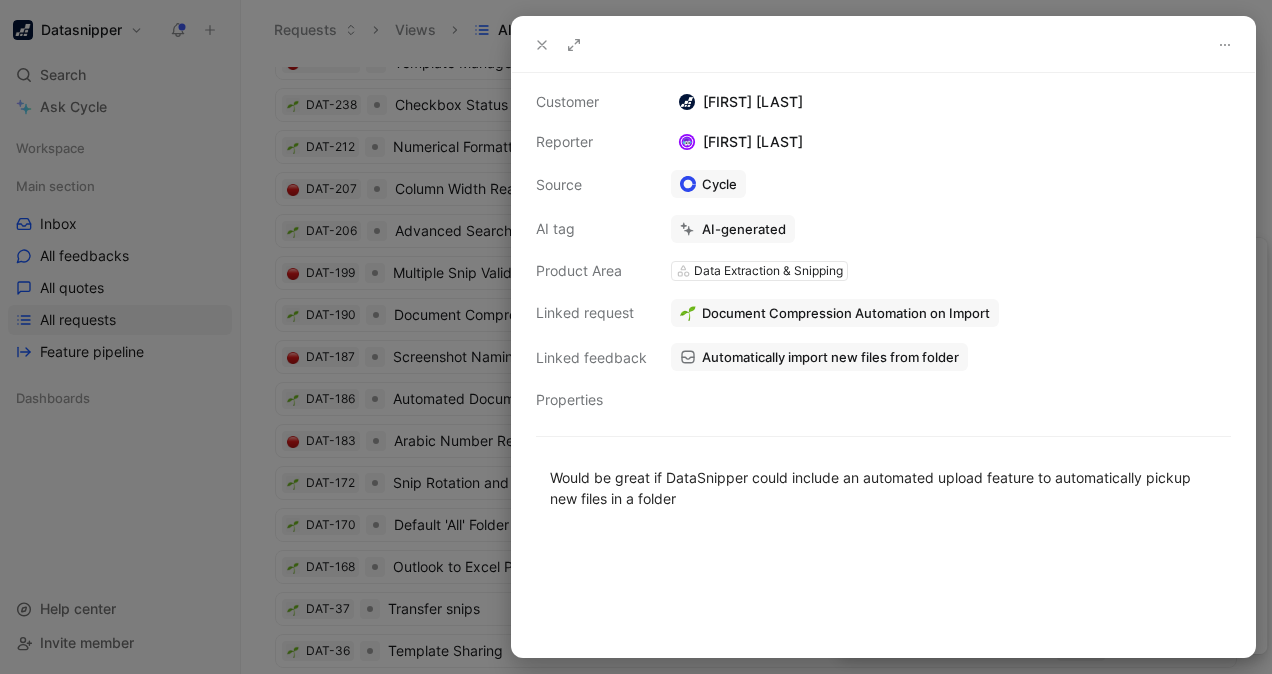 scroll, scrollTop: 0, scrollLeft: 0, axis: both 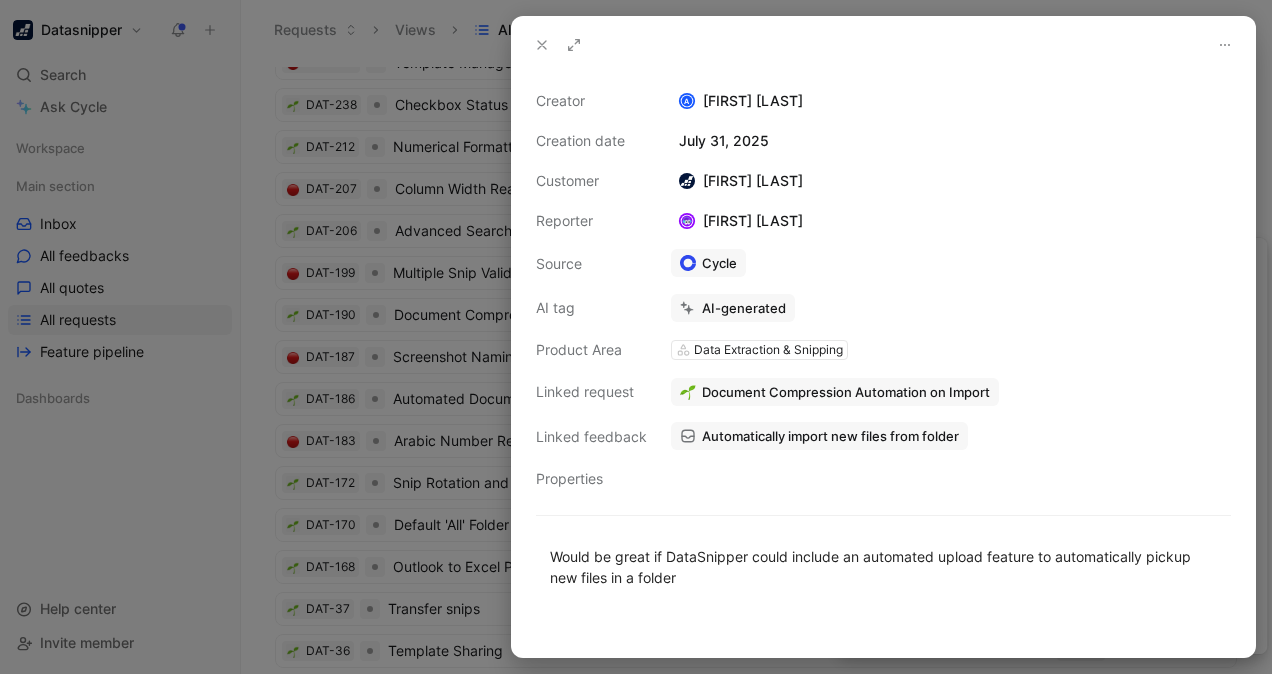 click 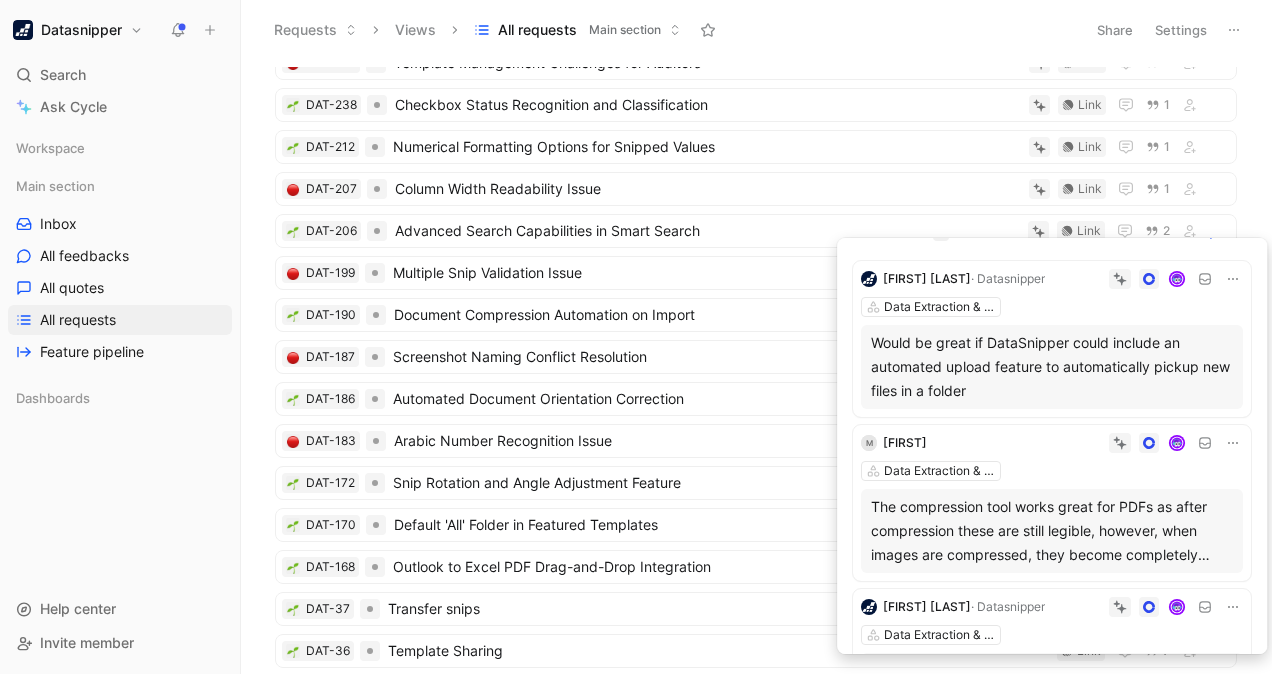 click on "Workspace Main section Inbox All feedbacks All quotes All requests Feature pipeline Dashboards
To pick up a draggable item, press the space bar.
While dragging, use the arrow keys to move the item.
Press space again to drop the item in its new position, or press escape to cancel." at bounding box center (120, 353) 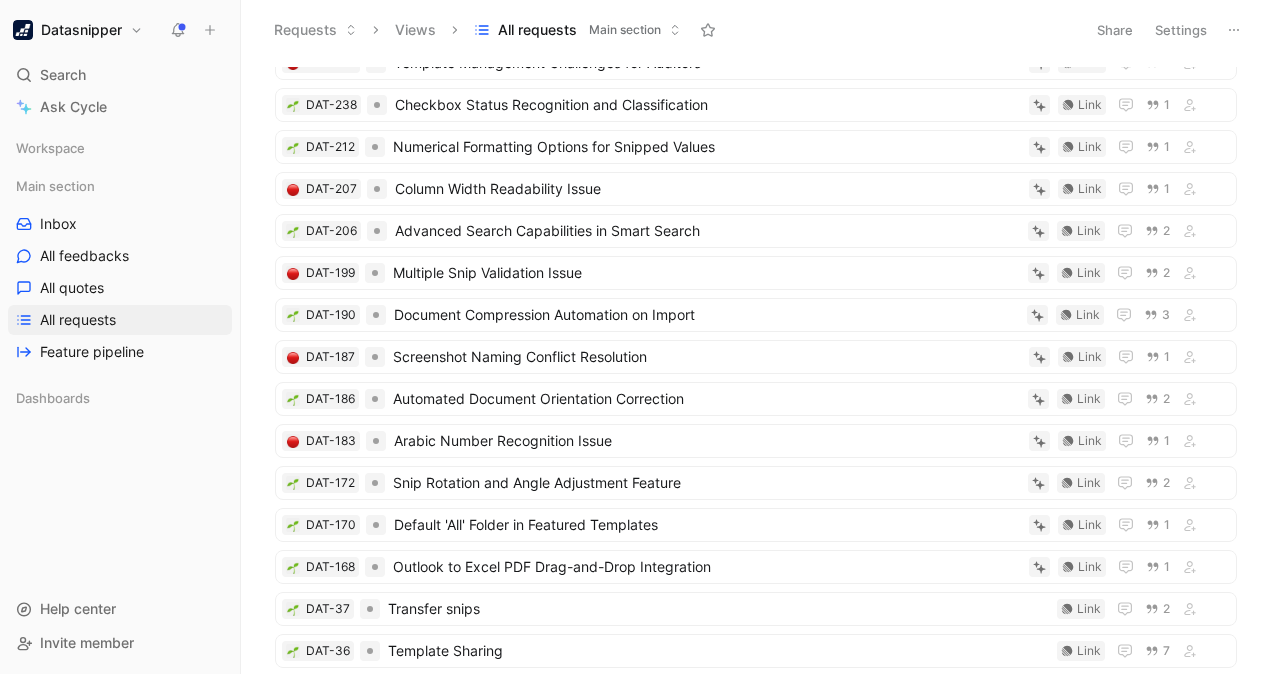 click on "Datasnipper" at bounding box center [78, 30] 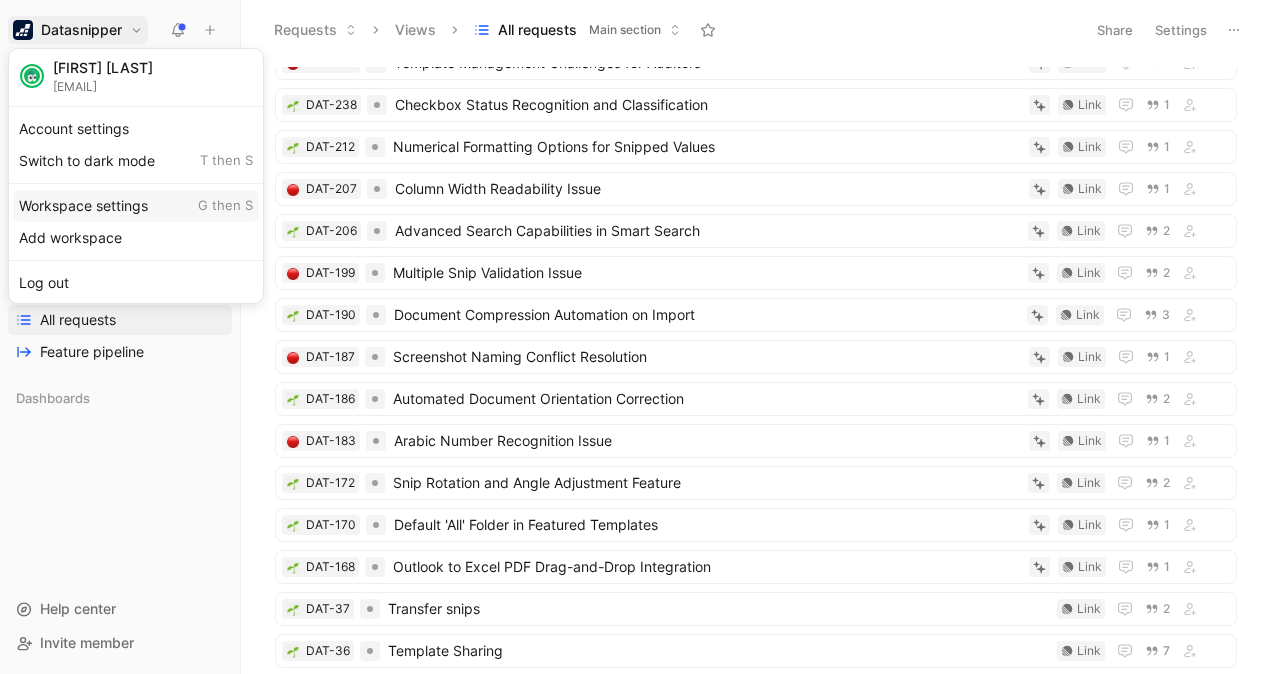 click on "Workspace settings G then S" at bounding box center (136, 206) 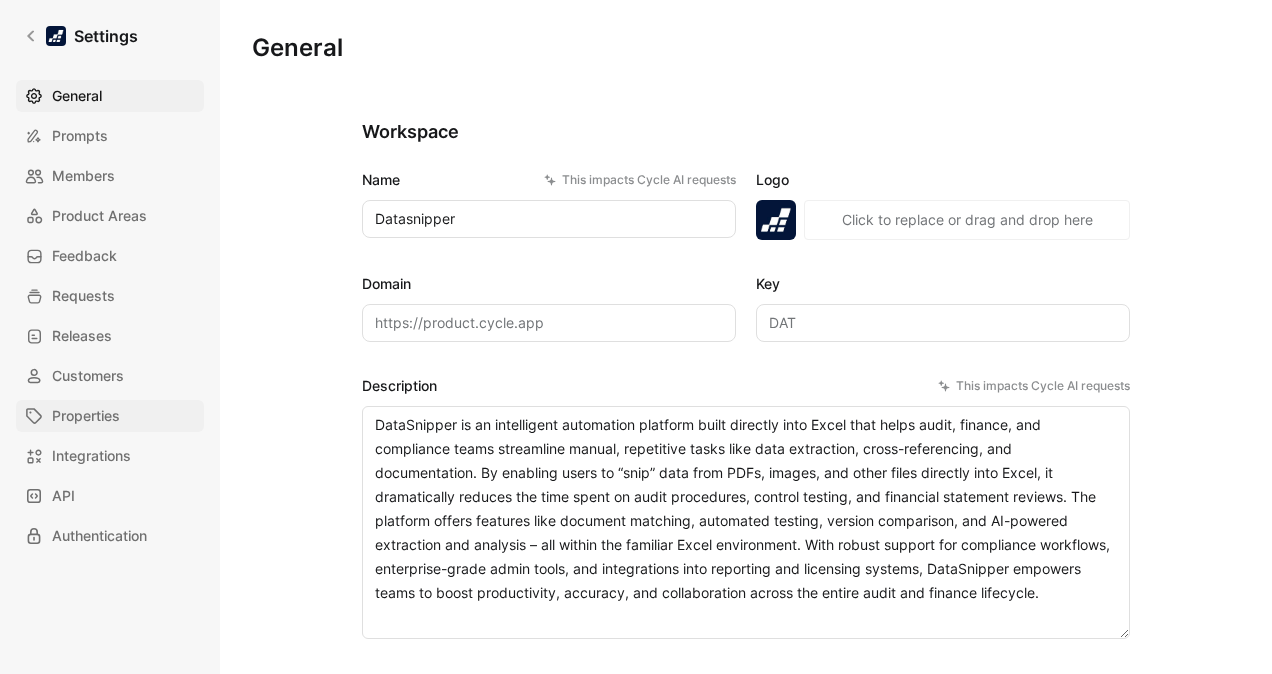 click on "Properties" at bounding box center [86, 416] 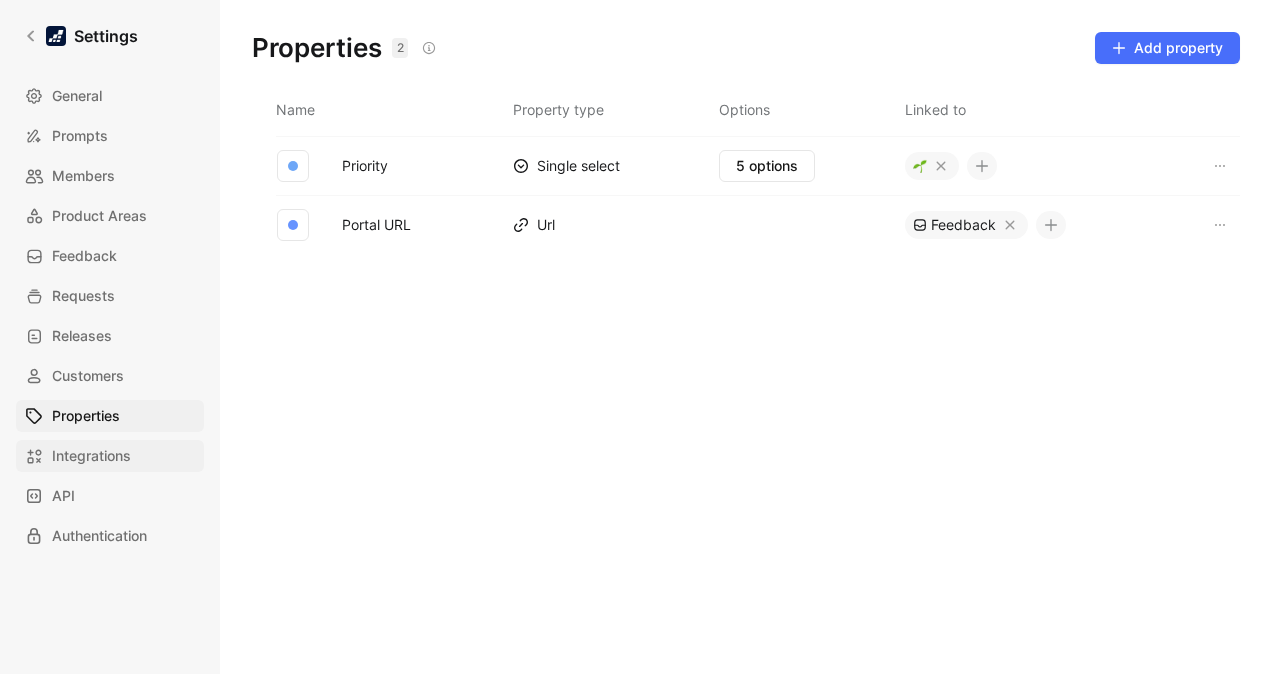 click on "Integrations" at bounding box center (91, 456) 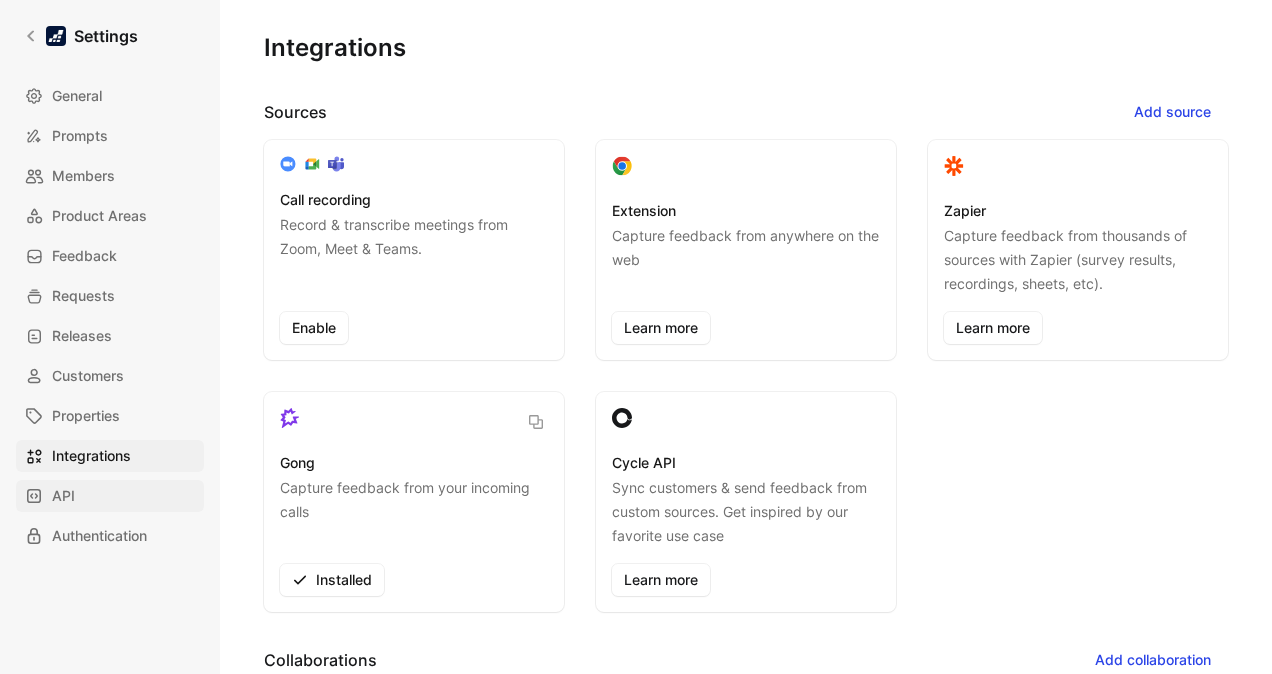 click on "API" at bounding box center [110, 496] 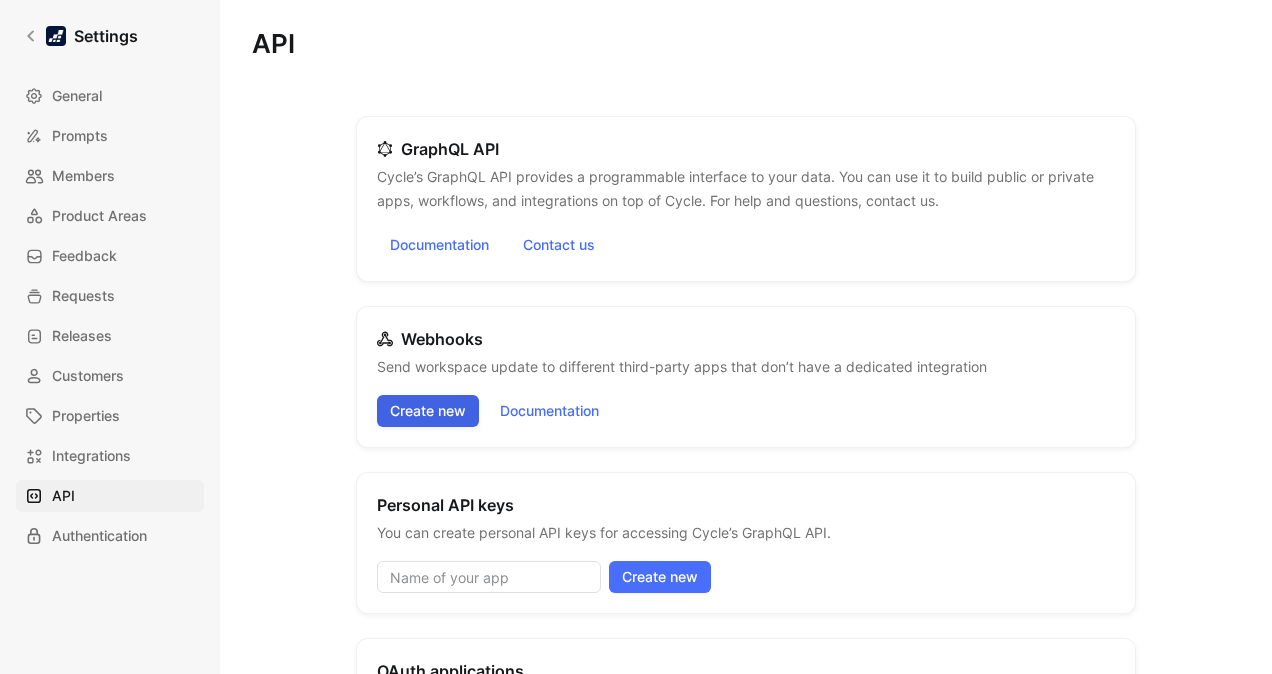 click on "Create new" at bounding box center [428, 411] 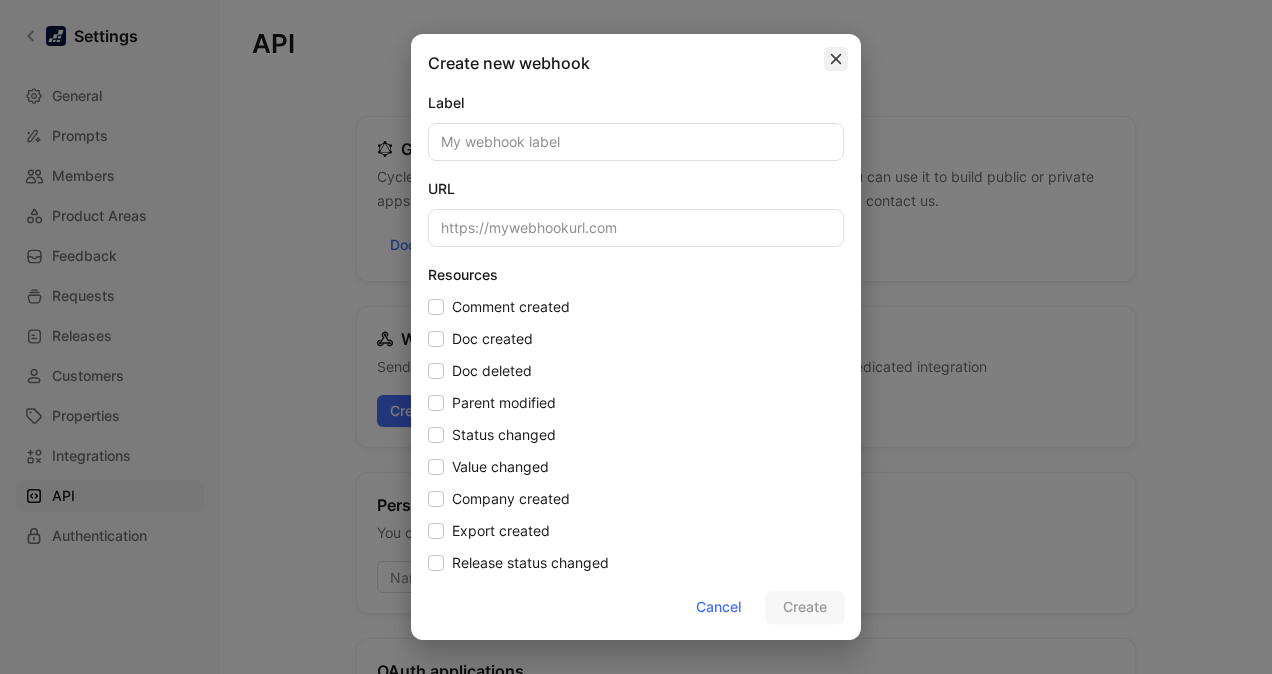 click at bounding box center [836, 59] 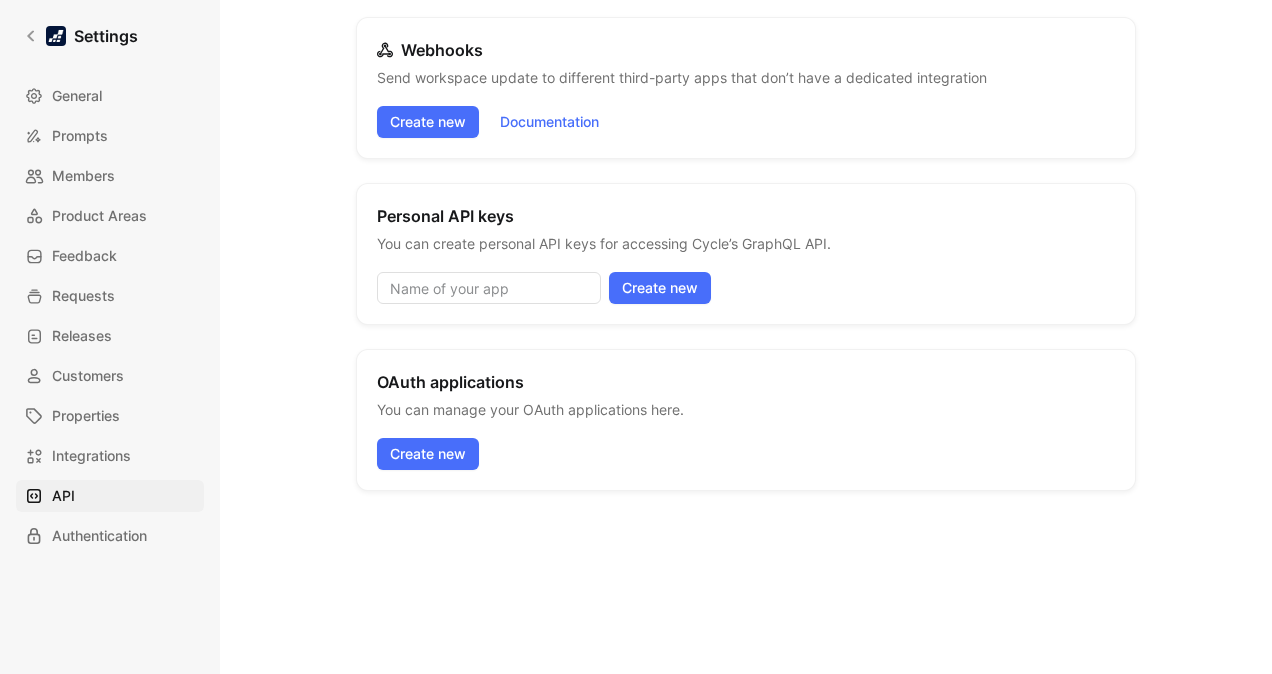 scroll, scrollTop: 305, scrollLeft: 0, axis: vertical 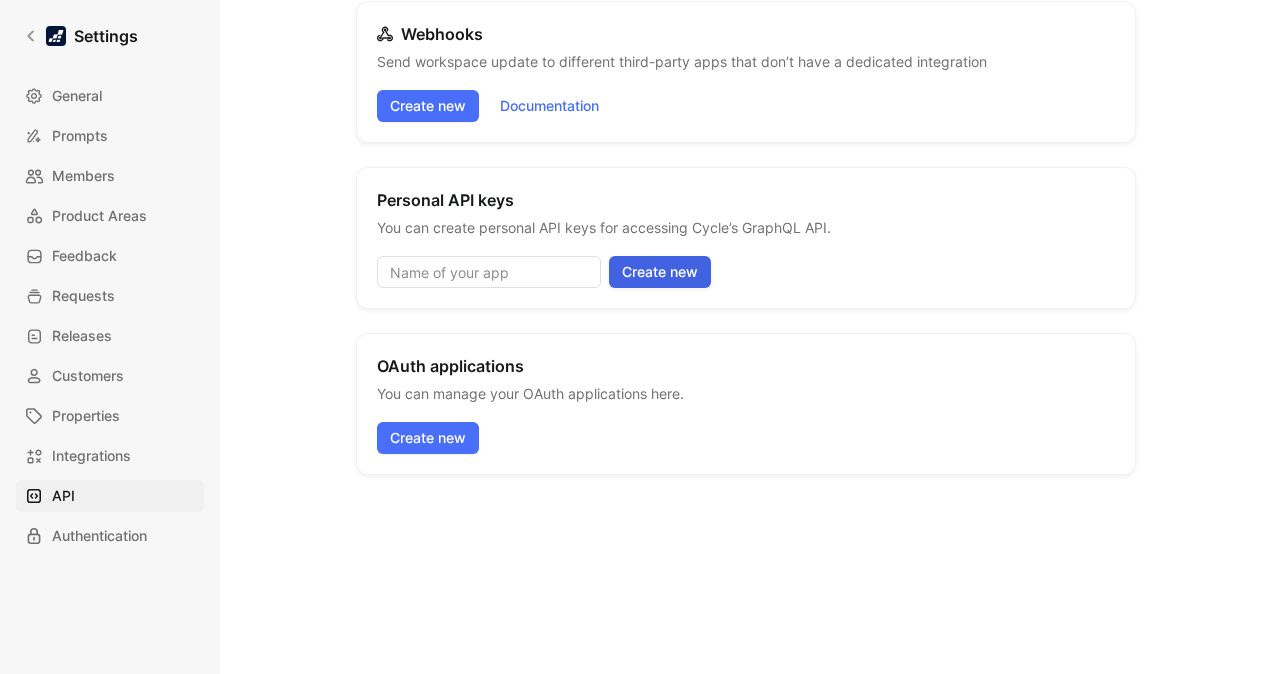 click on "Create new" at bounding box center (660, 272) 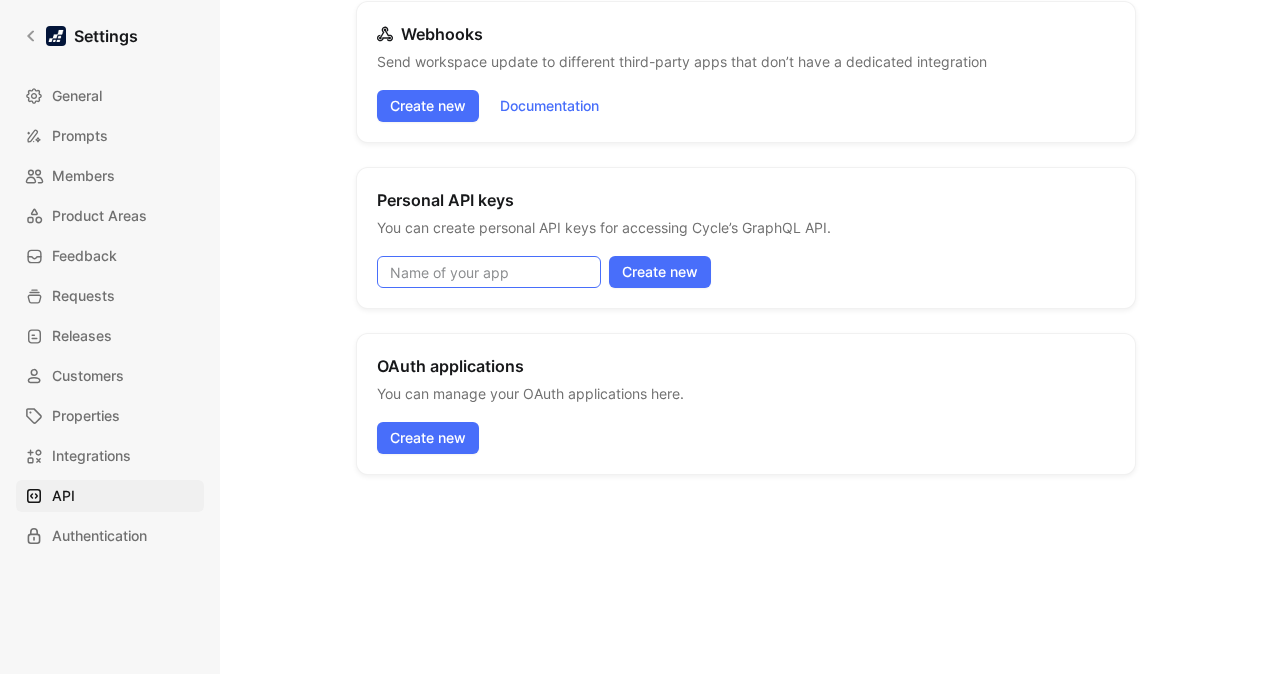 click at bounding box center (489, 272) 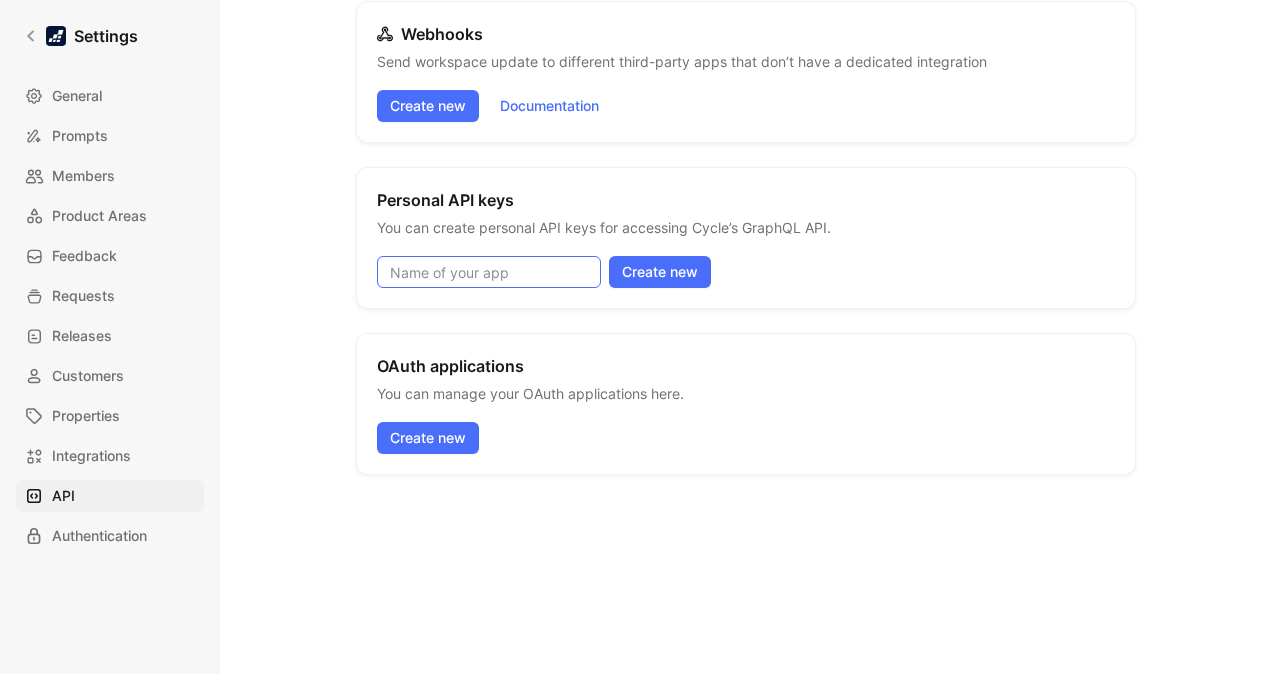 click at bounding box center (489, 272) 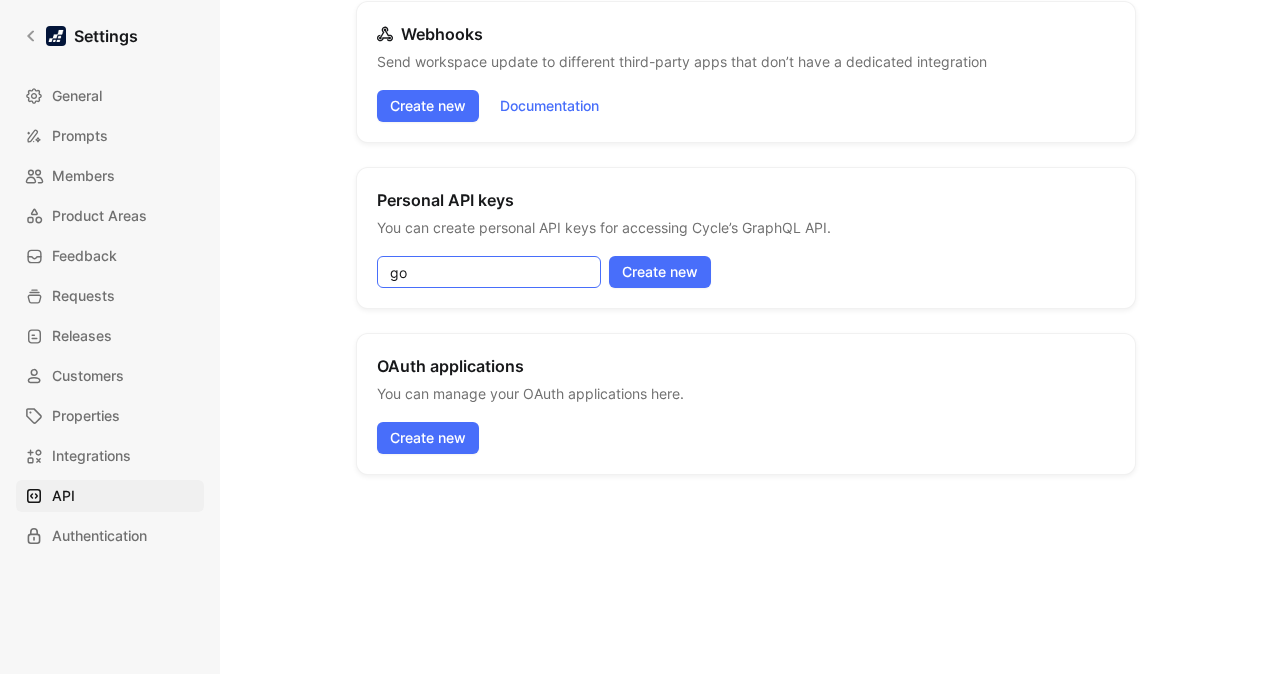 type on "g" 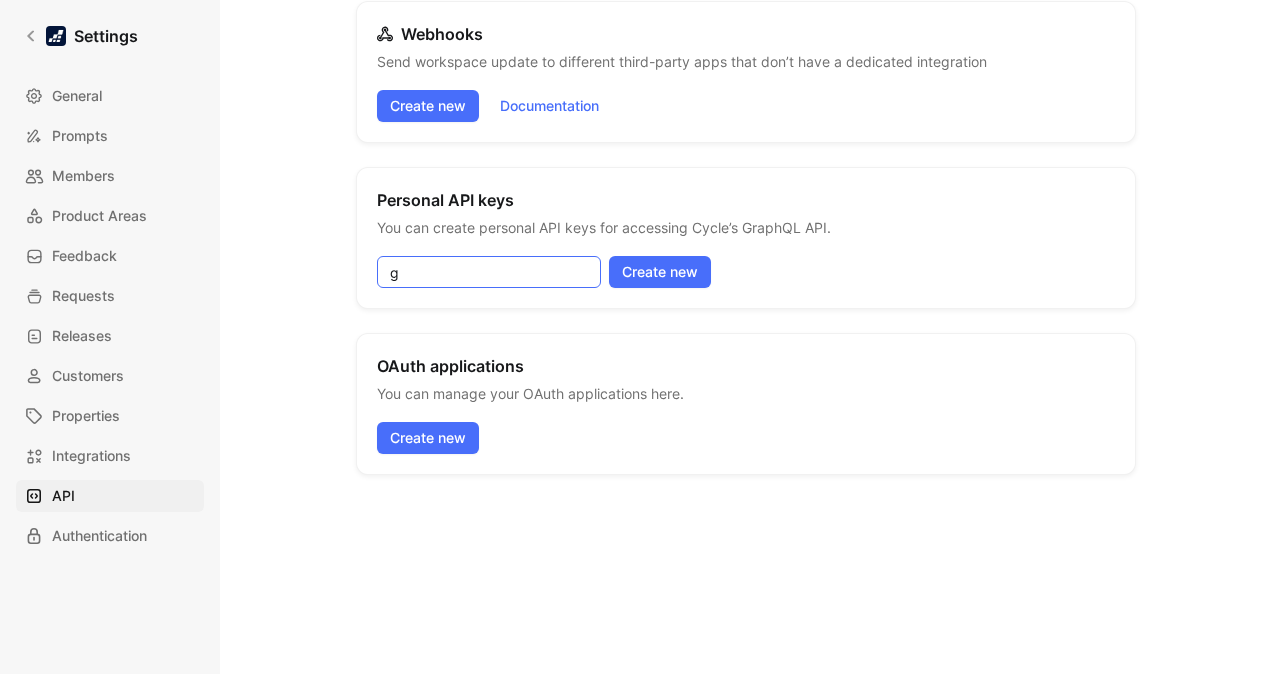 type 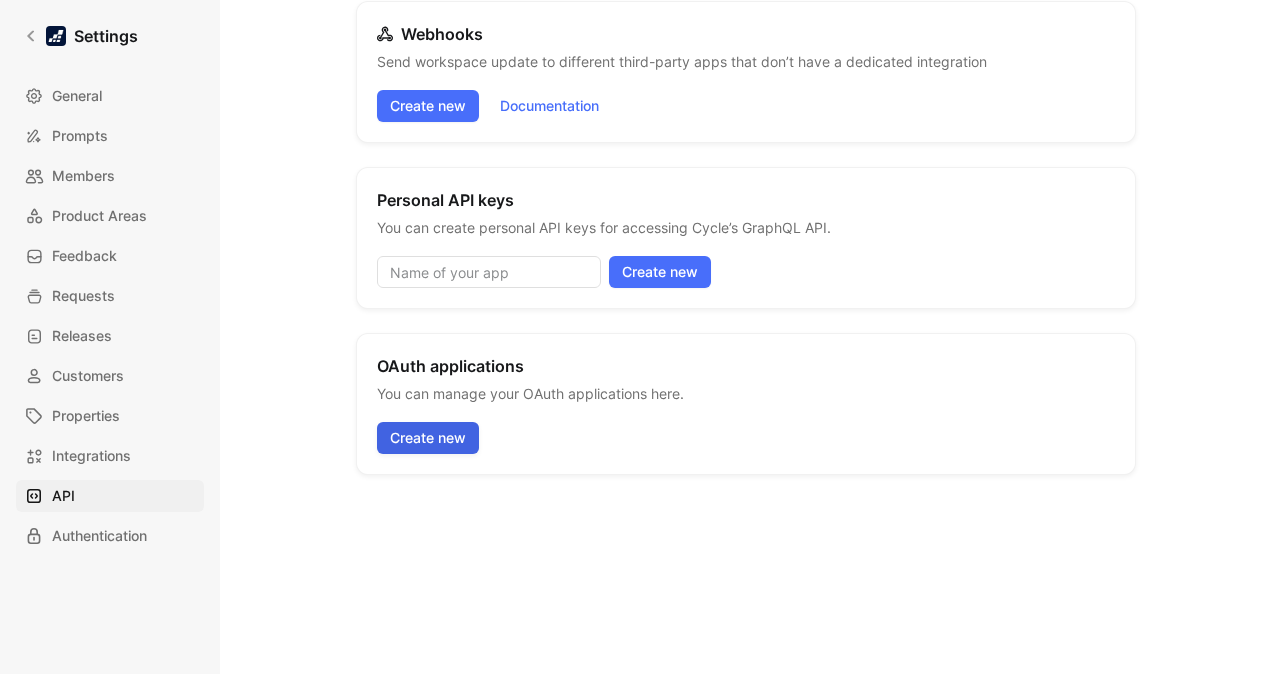 click on "OAuth applications You can manage your OAuth applications here. Create new" at bounding box center [746, 404] 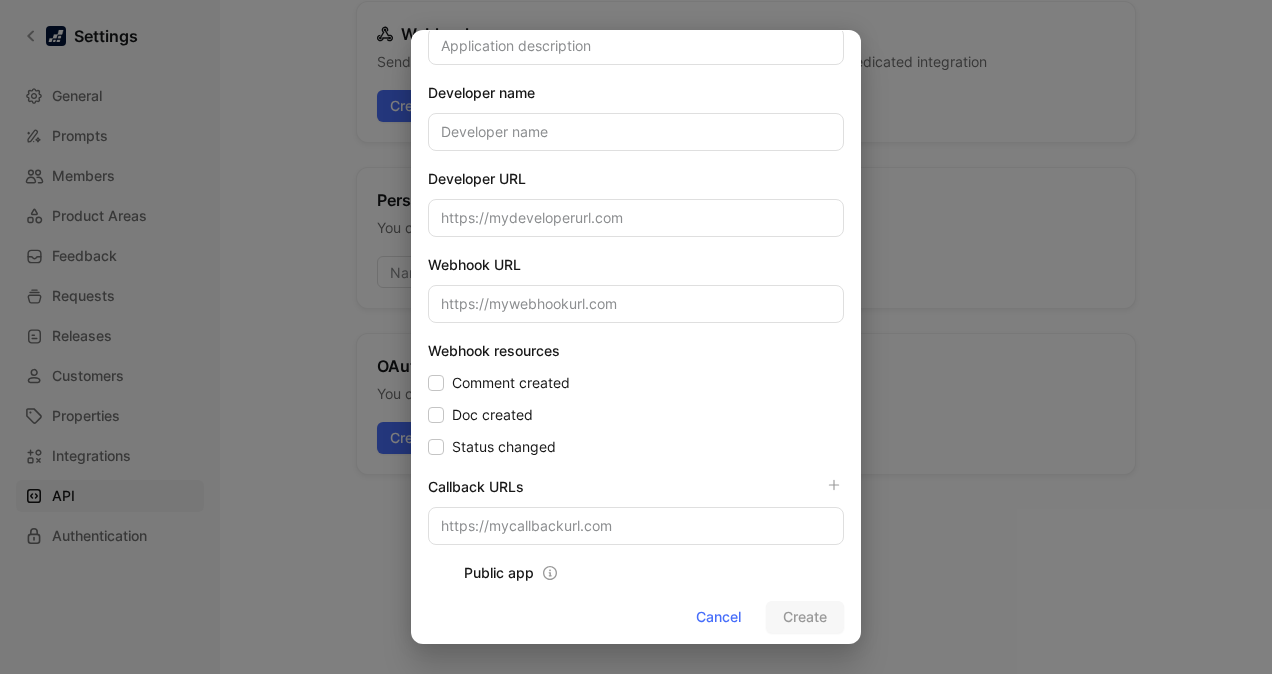 scroll, scrollTop: 0, scrollLeft: 0, axis: both 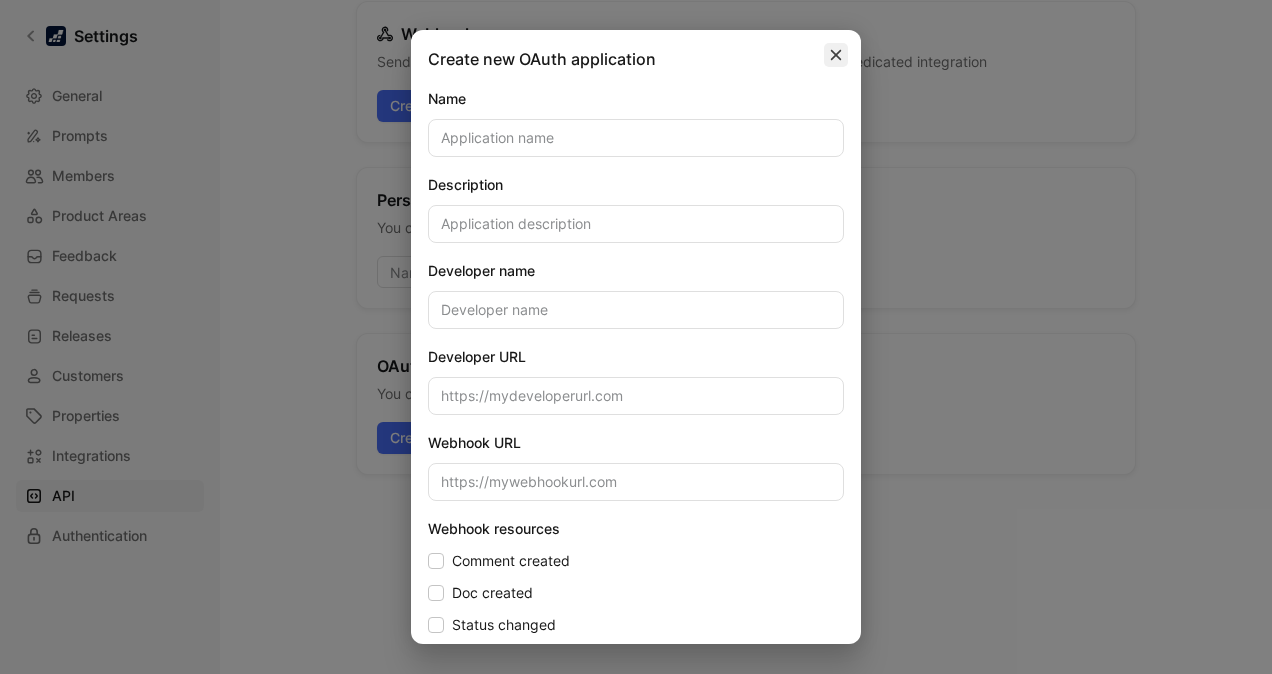 click at bounding box center (836, 55) 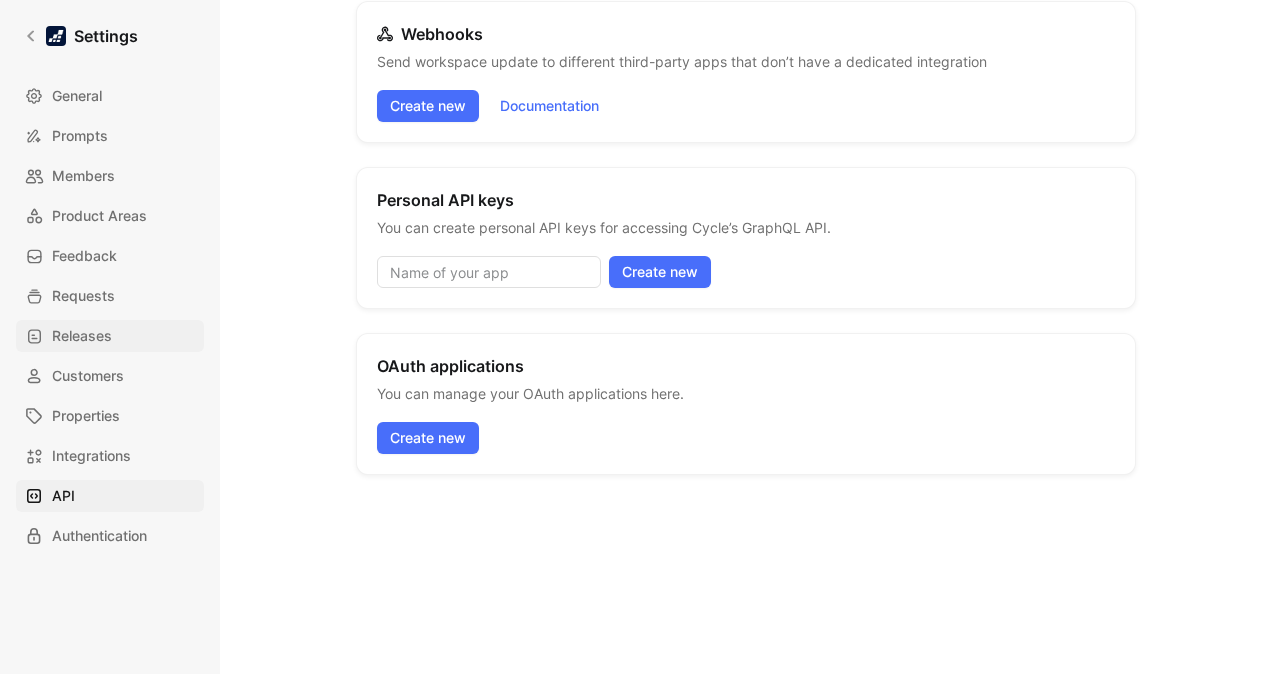 click on "Releases" at bounding box center [82, 336] 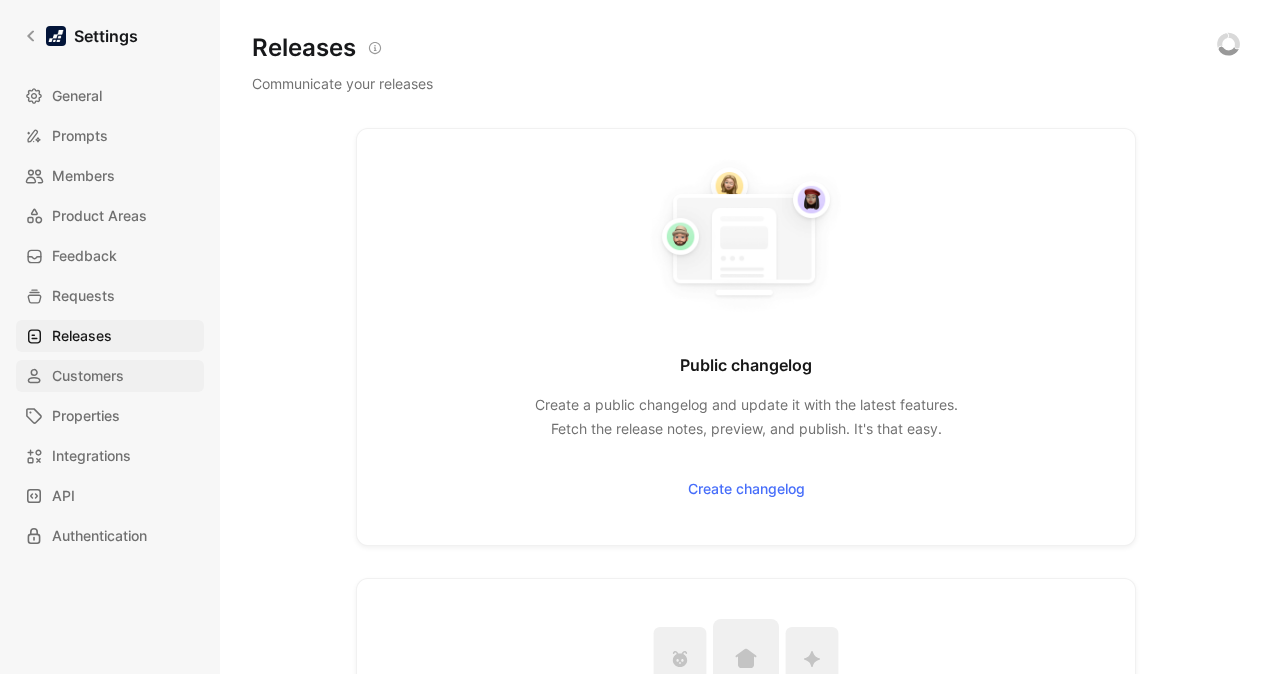 click on "Customers" at bounding box center [88, 376] 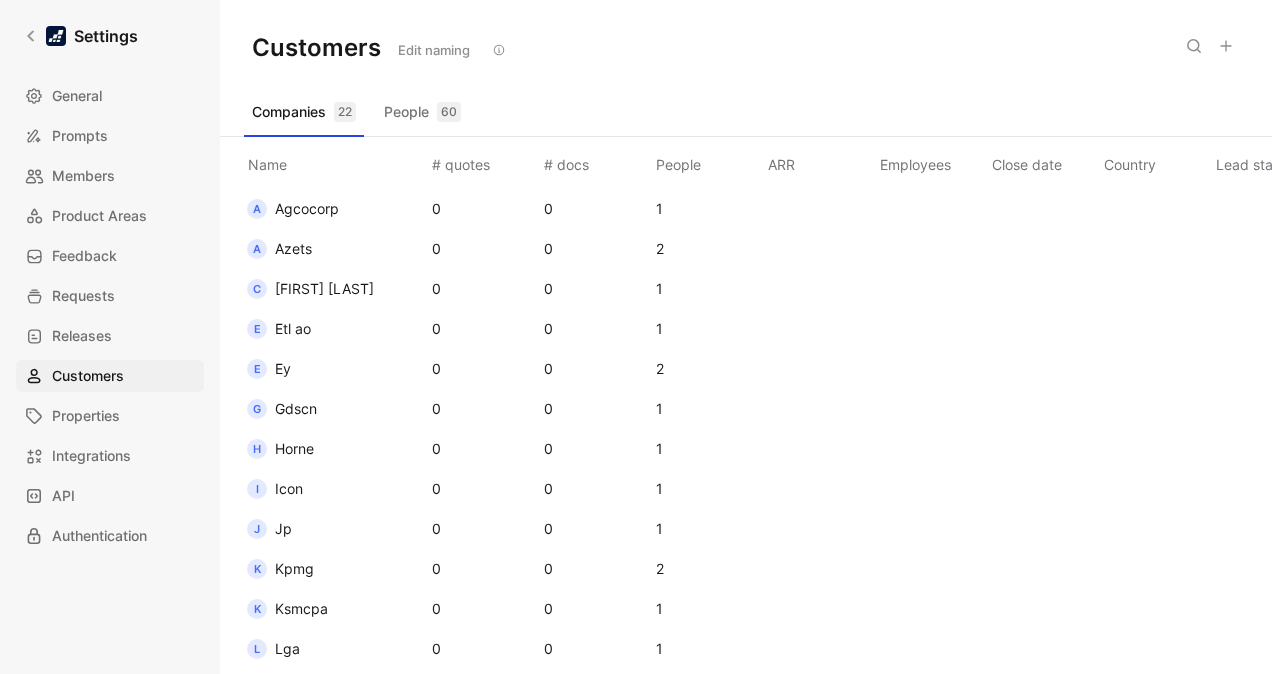 scroll, scrollTop: 0, scrollLeft: 0, axis: both 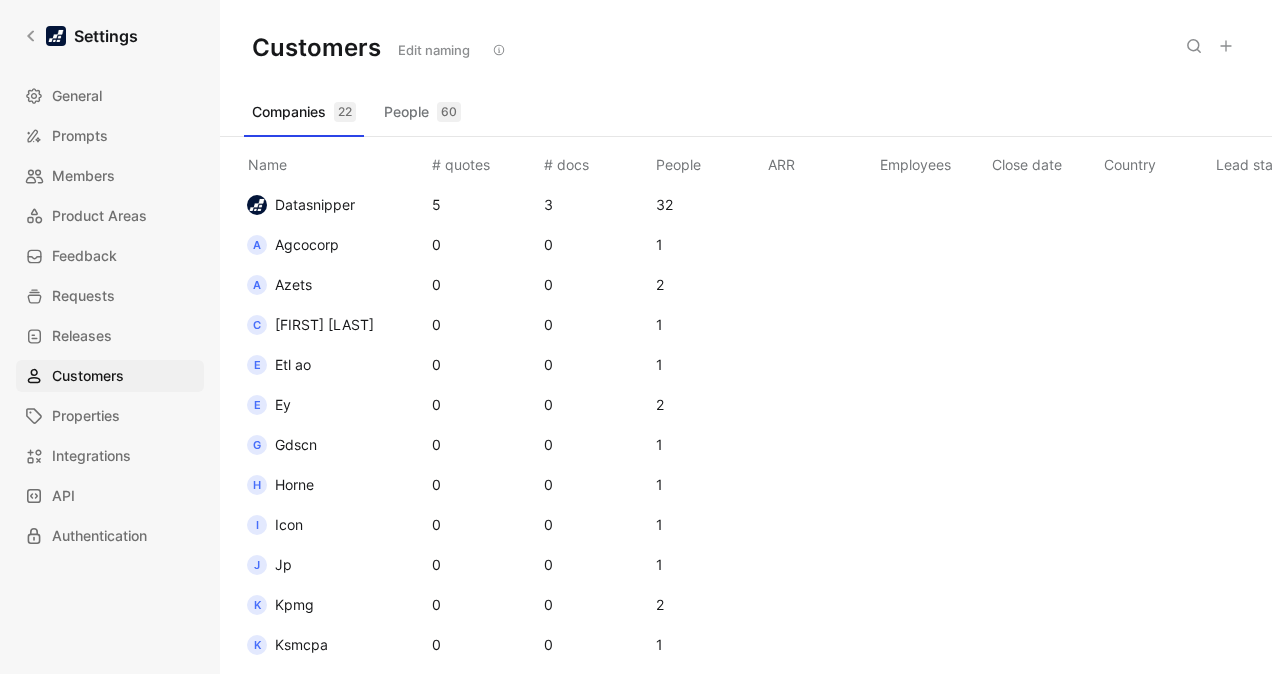 click on "People 60" at bounding box center (422, 112) 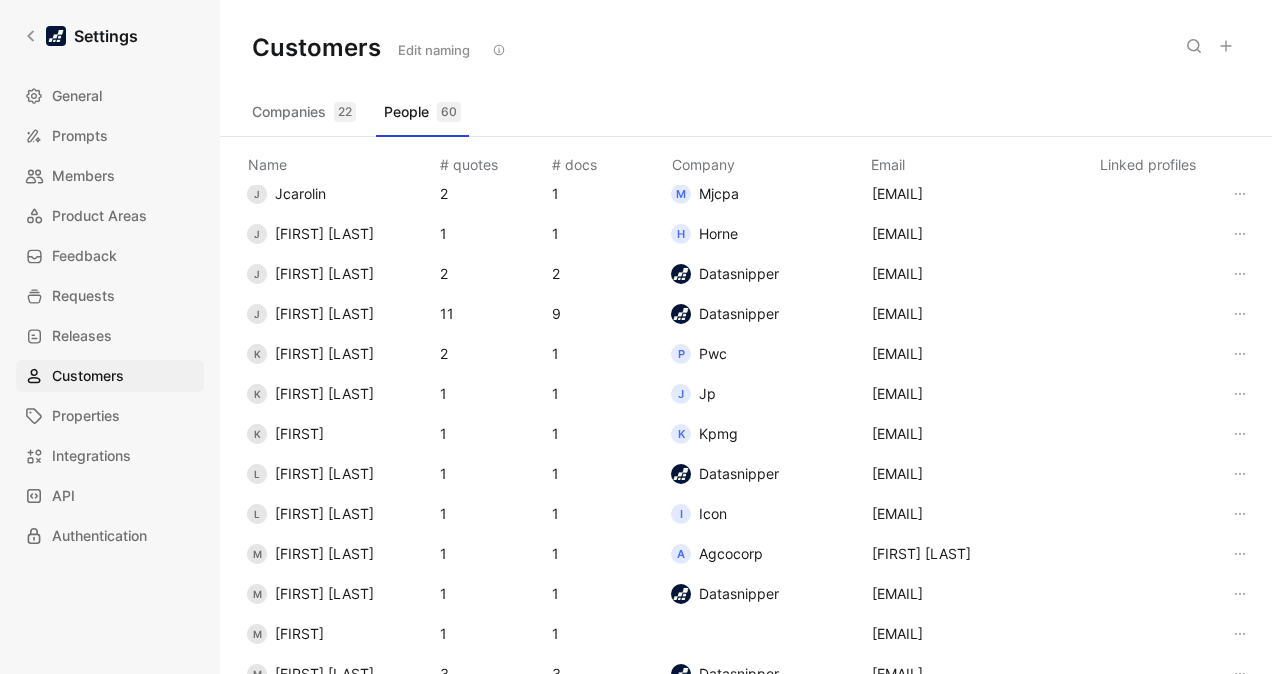 scroll, scrollTop: 0, scrollLeft: 0, axis: both 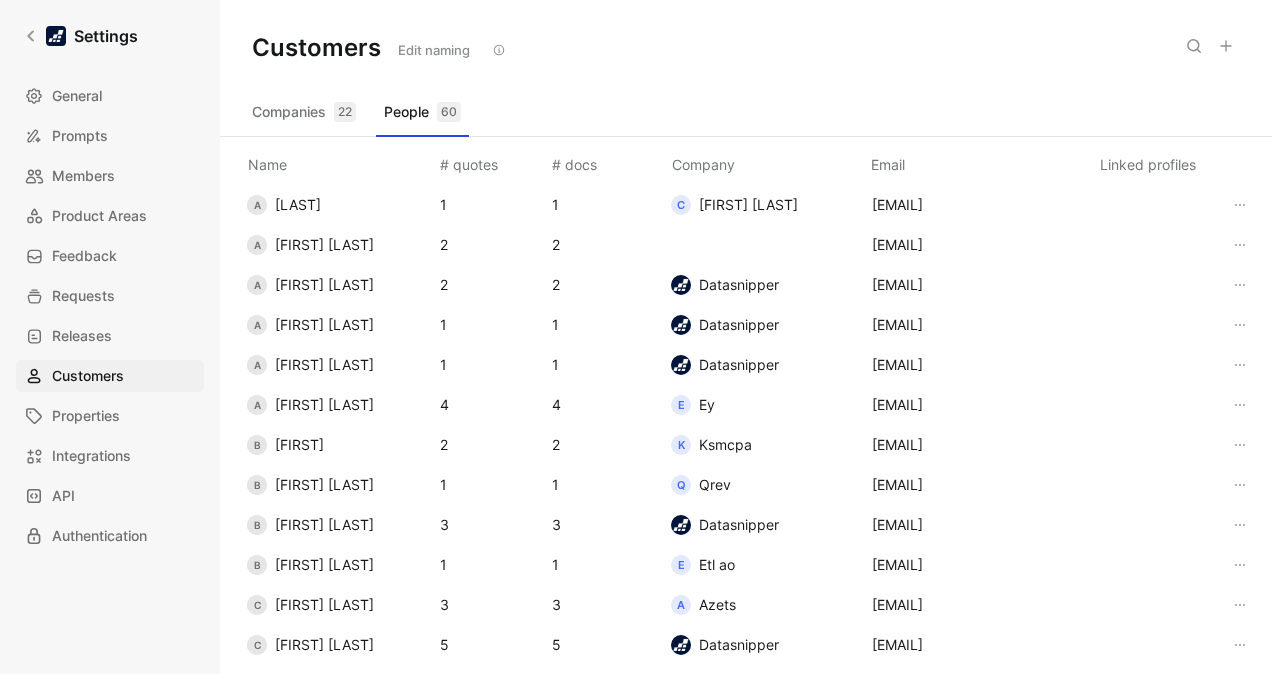 click on "Companies 22" at bounding box center (304, 112) 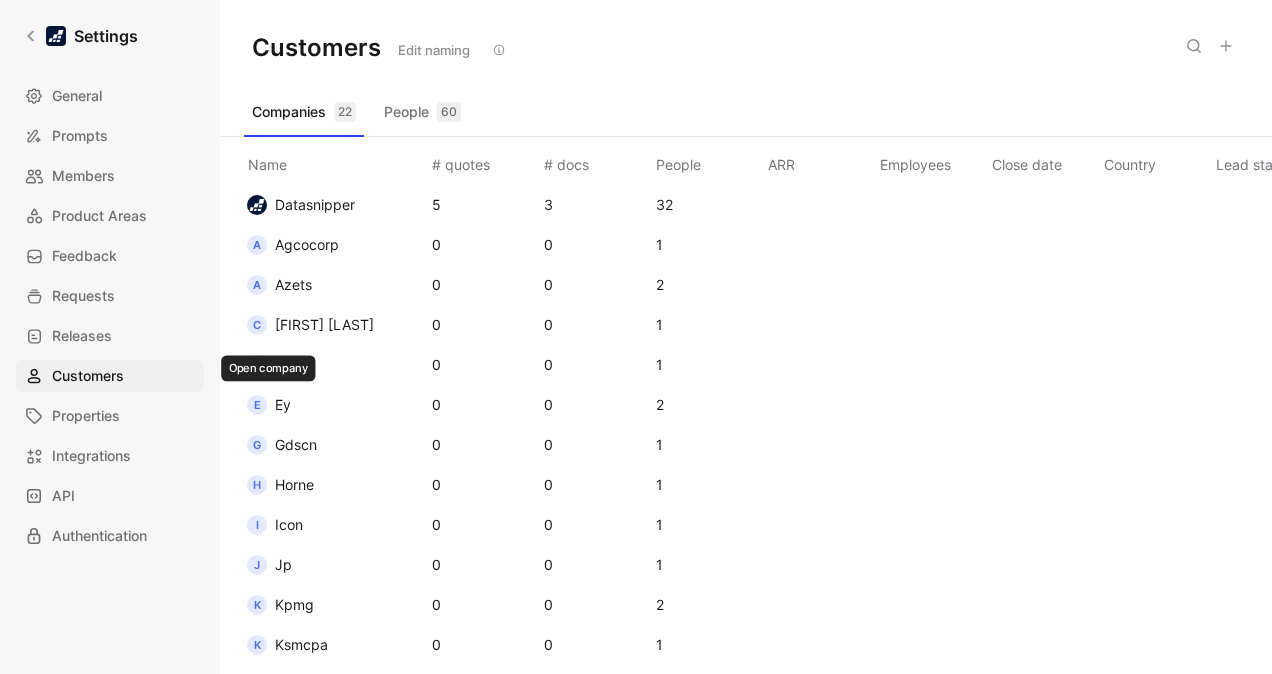click on "Ey" at bounding box center [283, 405] 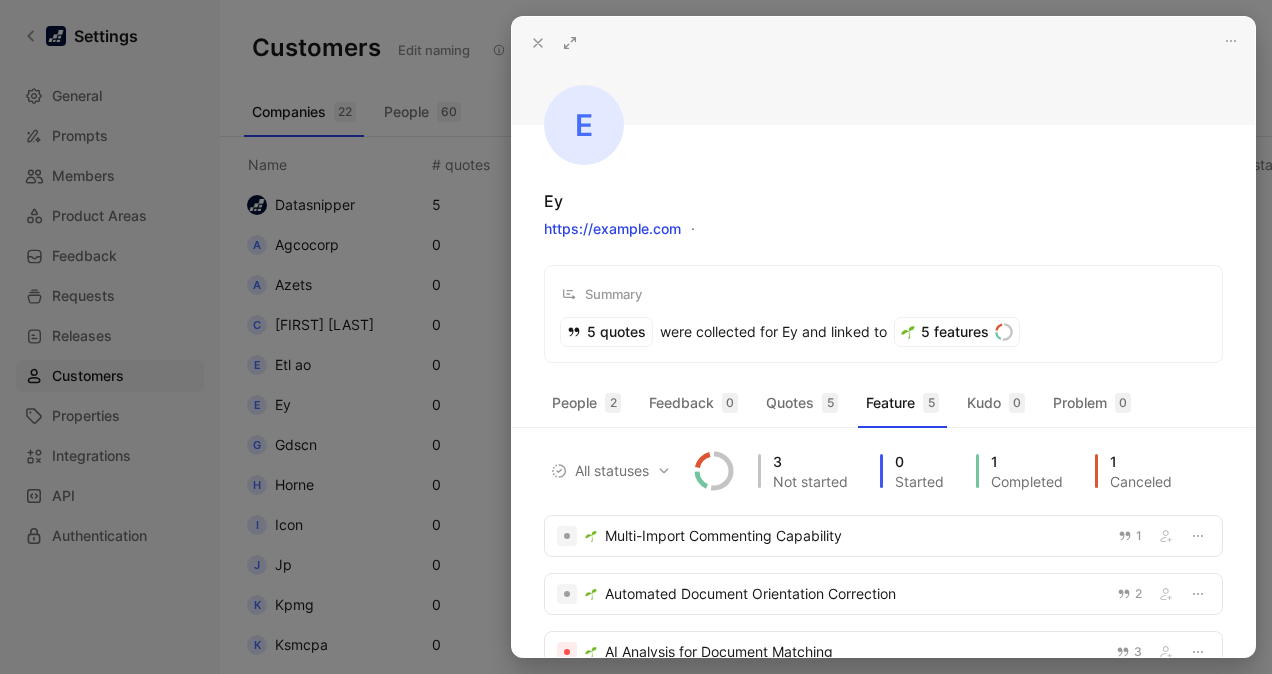 click at bounding box center [636, 337] 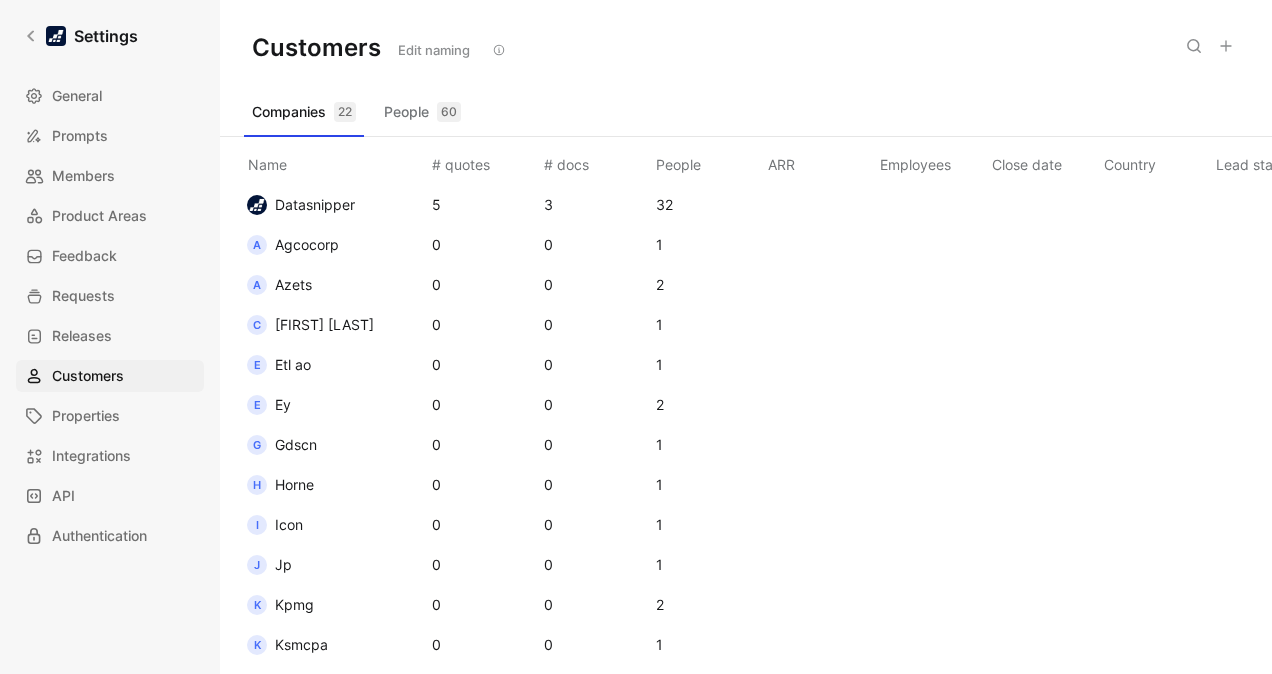 click on "Settings General Prompts Members Product Areas Feedback Requests Releases Customers Properties Integrations API Authentication" at bounding box center (110, 337) 